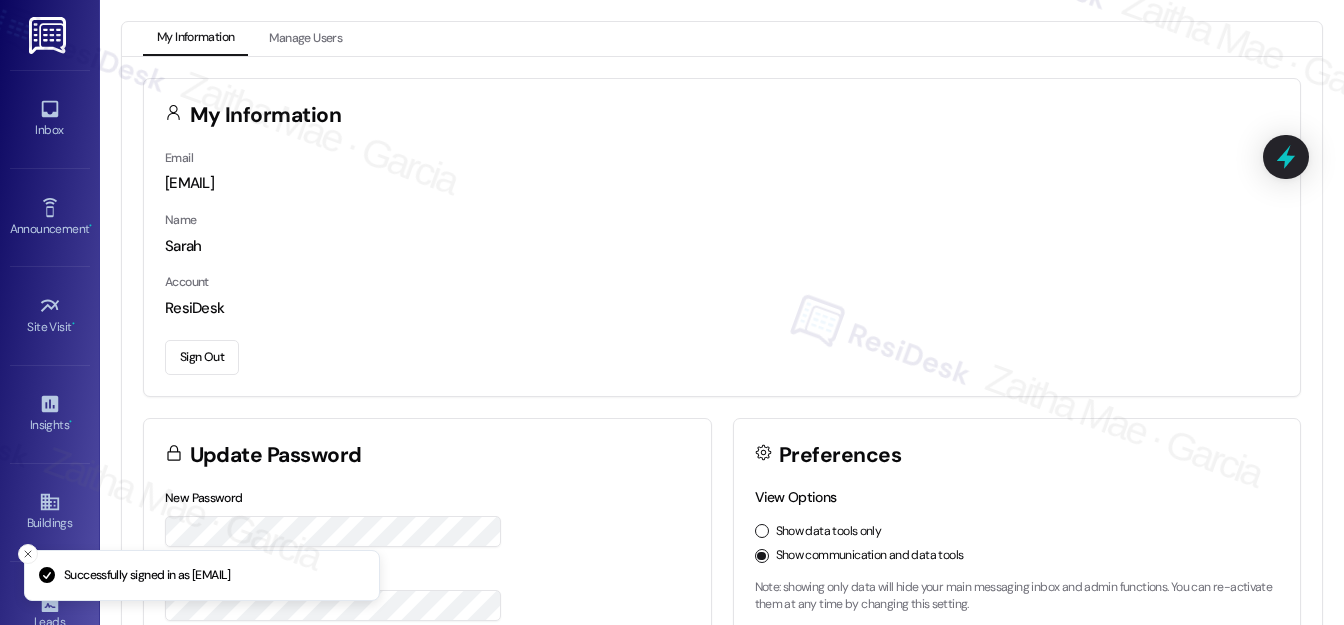 scroll, scrollTop: 0, scrollLeft: 0, axis: both 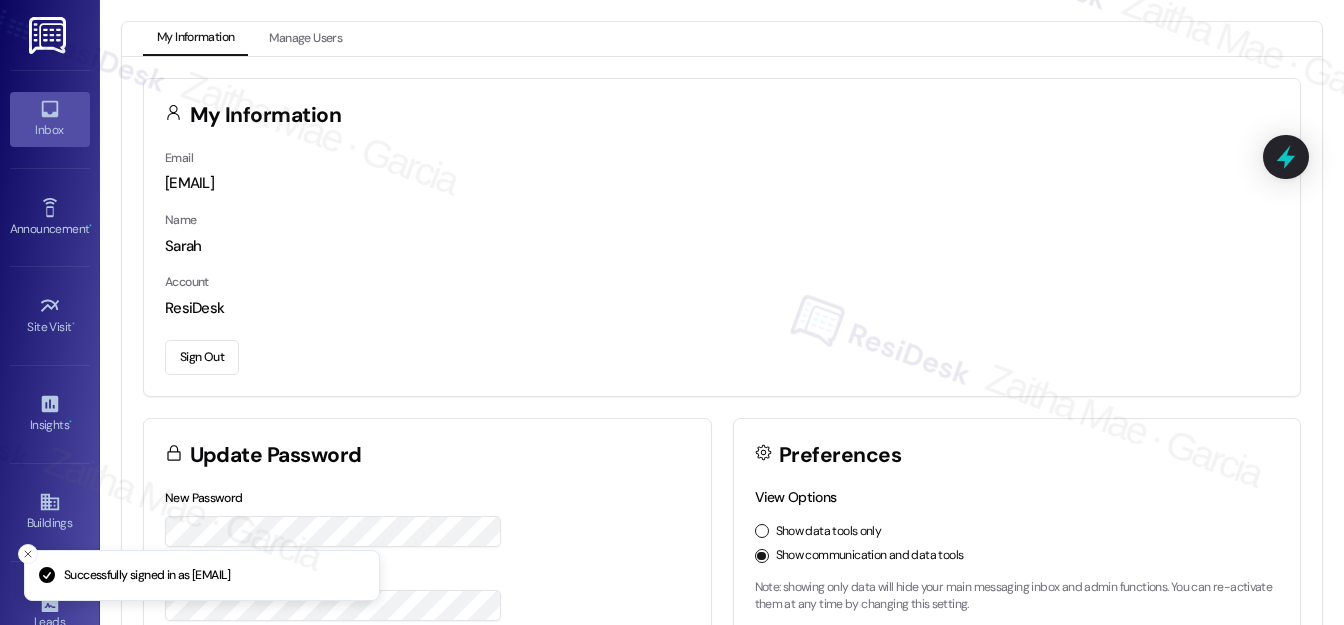 click on "Inbox" at bounding box center [50, 119] 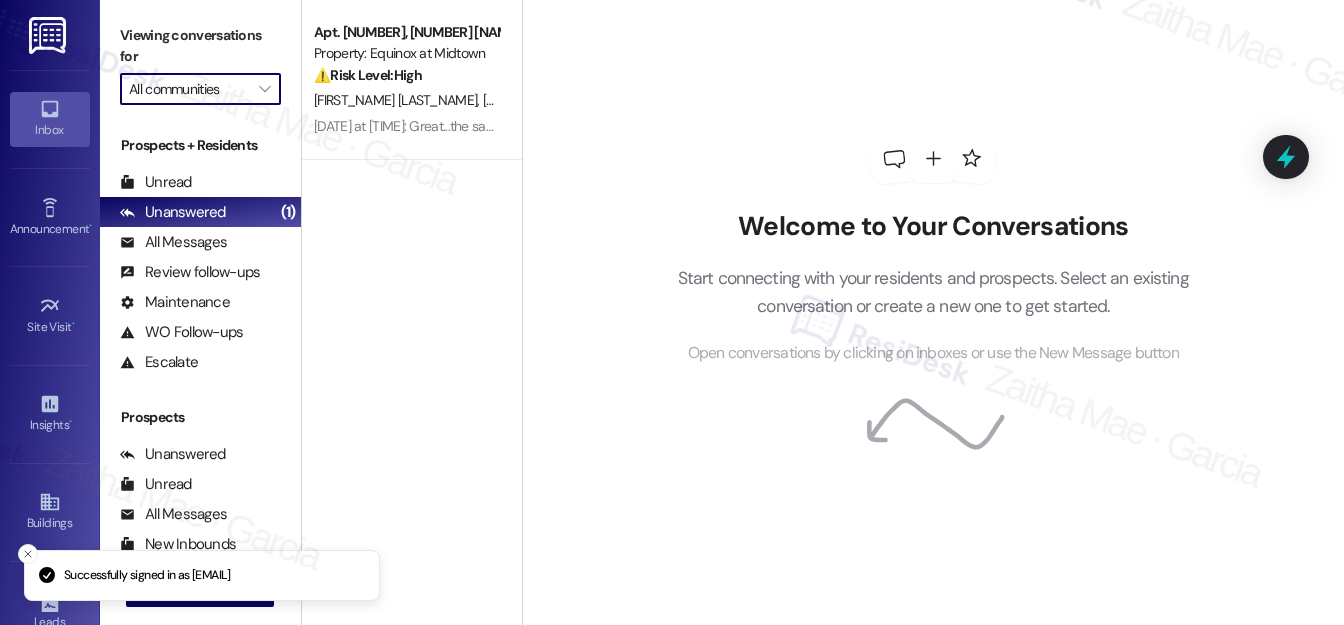 click on "All communities" at bounding box center [189, 89] 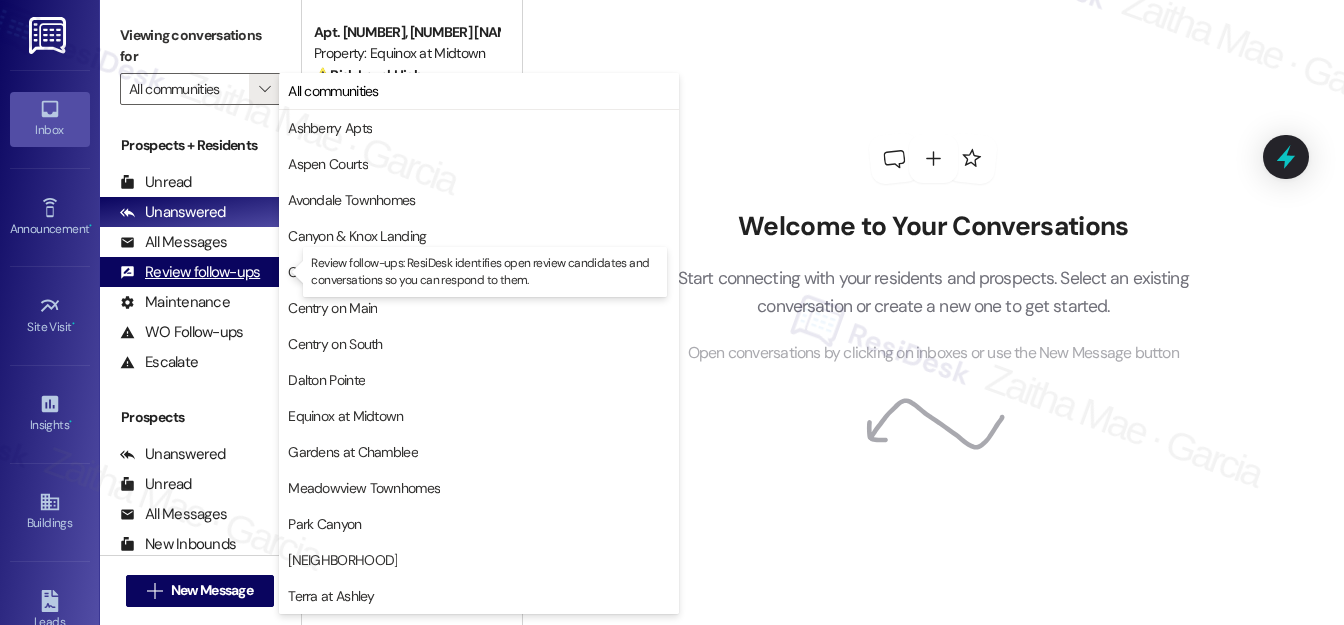 click on "Review follow-ups" at bounding box center (190, 272) 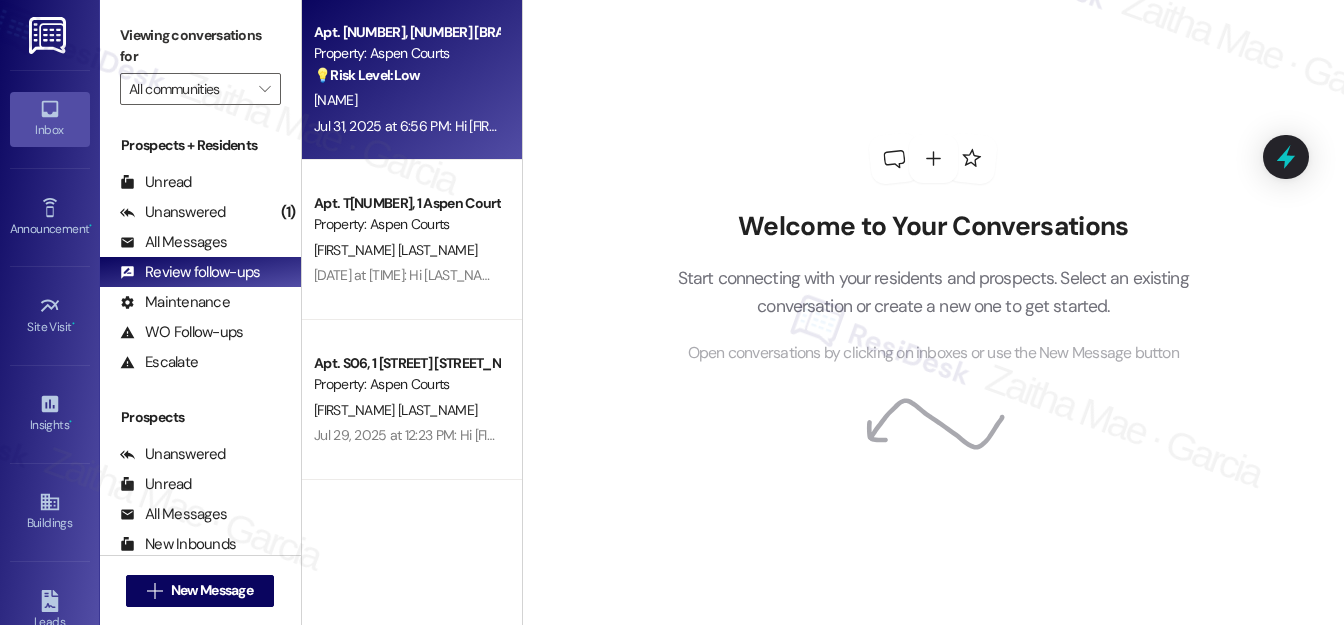 click on "Apt. [APT_NUM], [ADDRESS] Property: [LOCATION] 💡  Risk Level:  Low The resident is having trouble with the Google review link. This is a customer satisfaction issue, but not urgent." at bounding box center [406, 54] 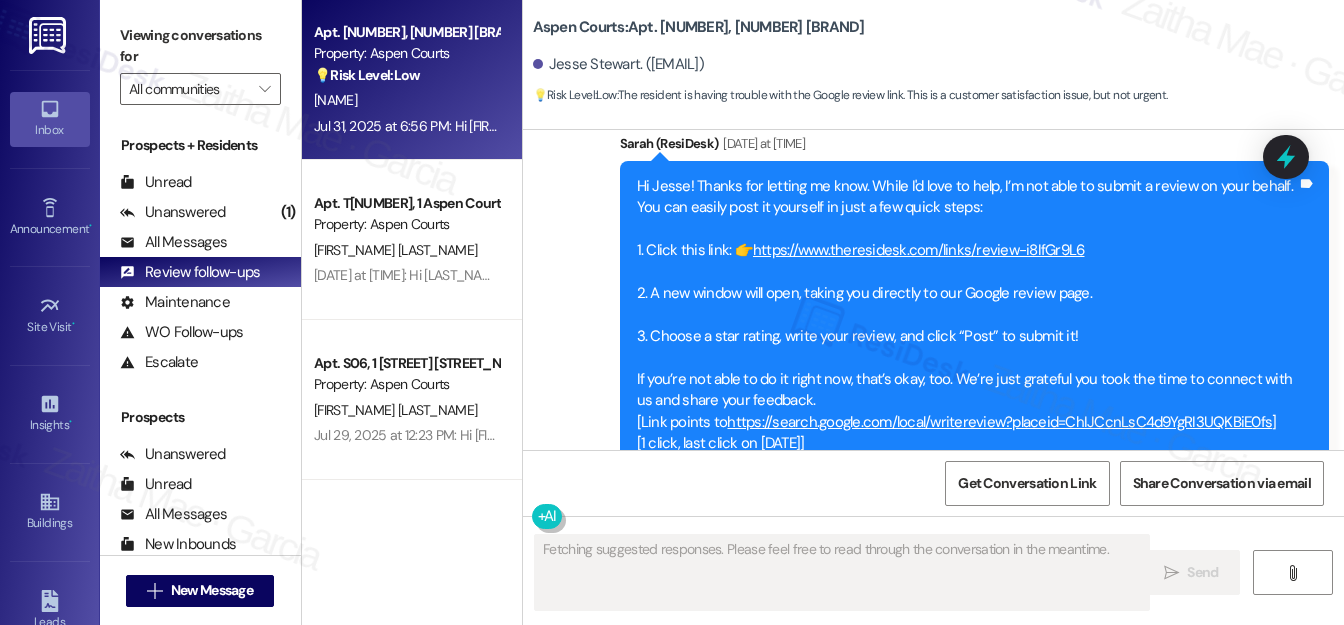 scroll, scrollTop: 3423, scrollLeft: 0, axis: vertical 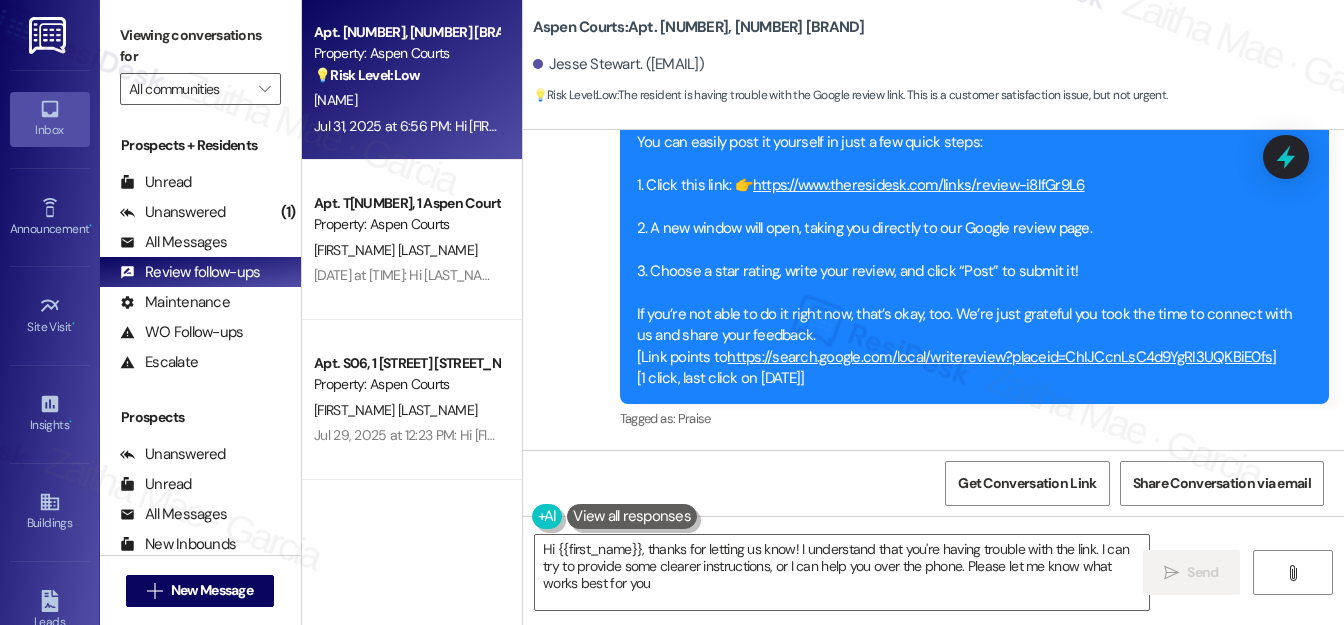 type on "Hi [FIRST_NAME], thanks for letting us know! I understand that you're having trouble with the link. I can try to provide some clearer instructions, or I can help you over the phone. Please let me know what works best for you!" 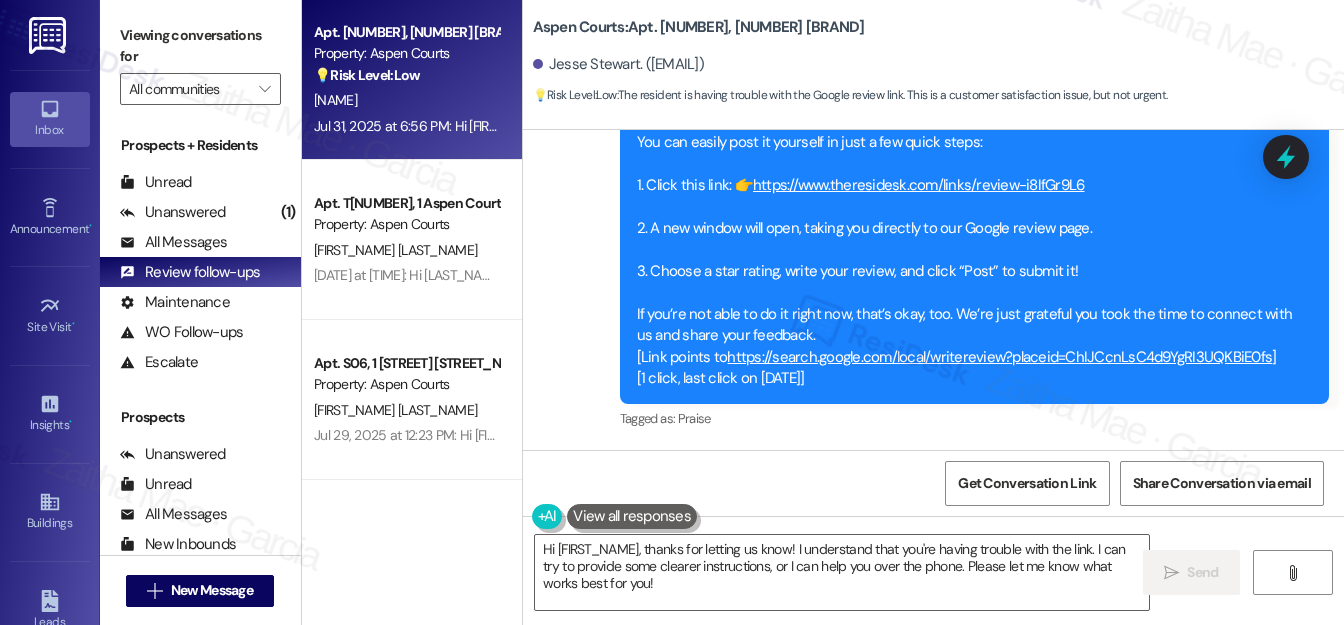click on "https://search.google.com/local/writereview?placeid=ChIJCcnLsC4d9YgRI3UQKBiE0fs" at bounding box center (999, 357) 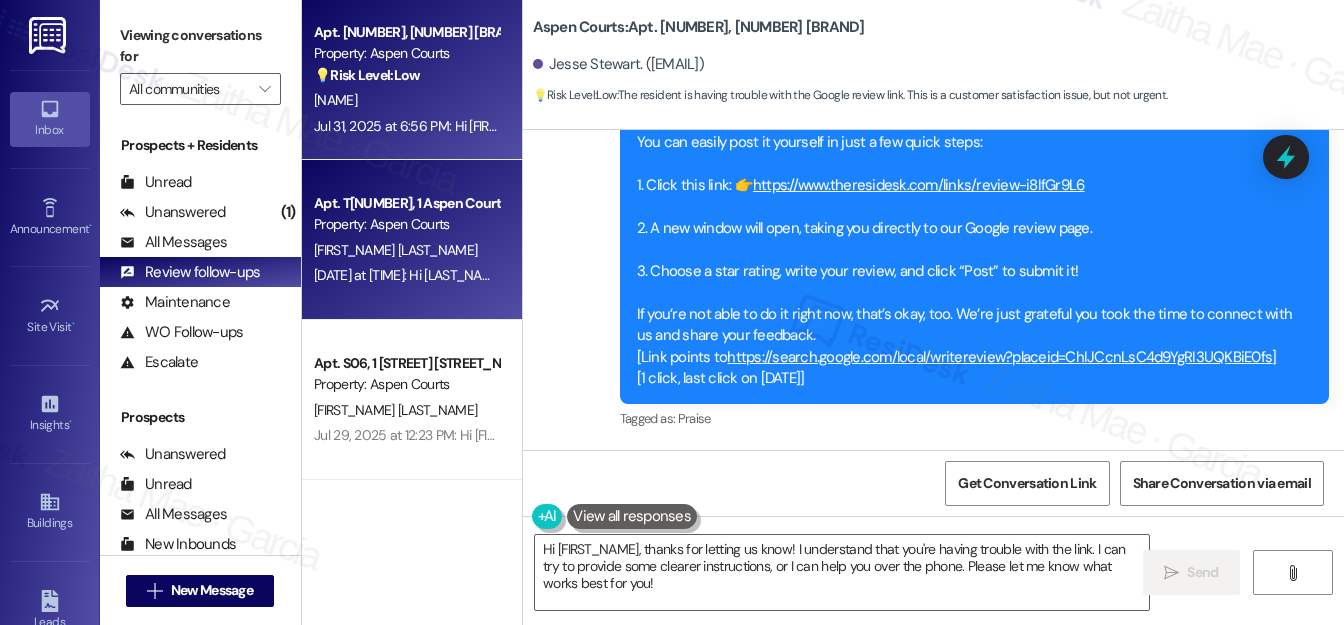 click on "[FIRST_NAME] [LAST_NAME]" at bounding box center (406, 250) 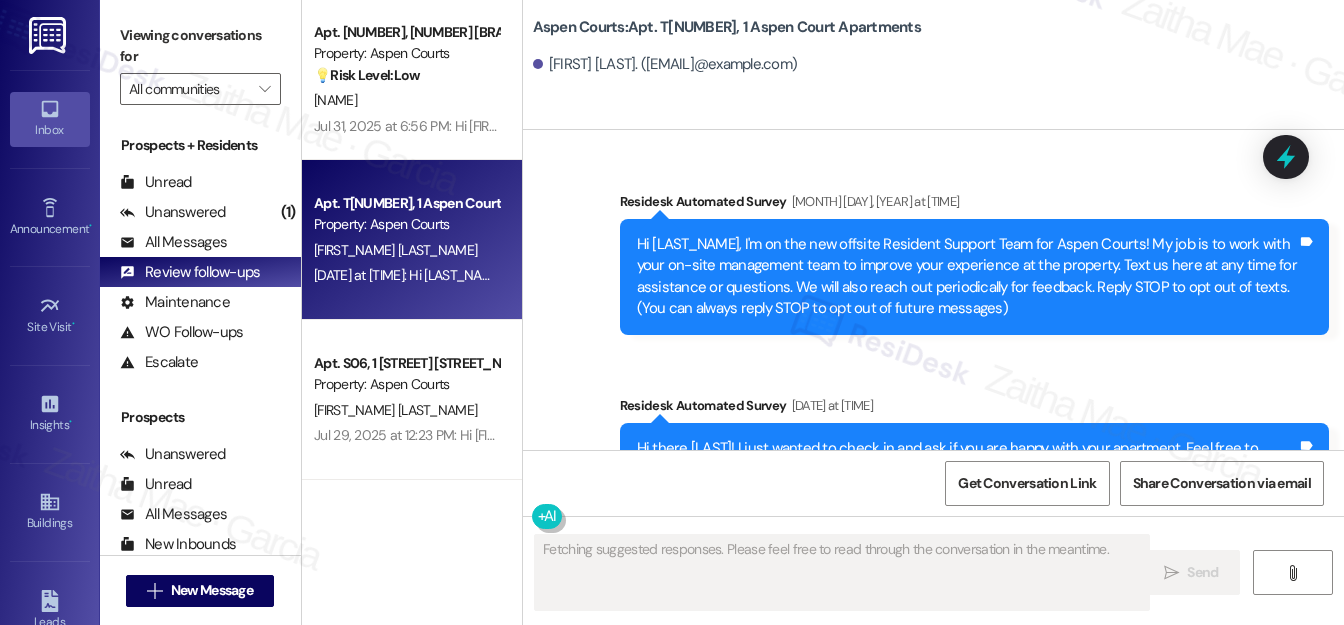 type on "Fetching suggested responses. Please feel free to read through the conversation in the meantime." 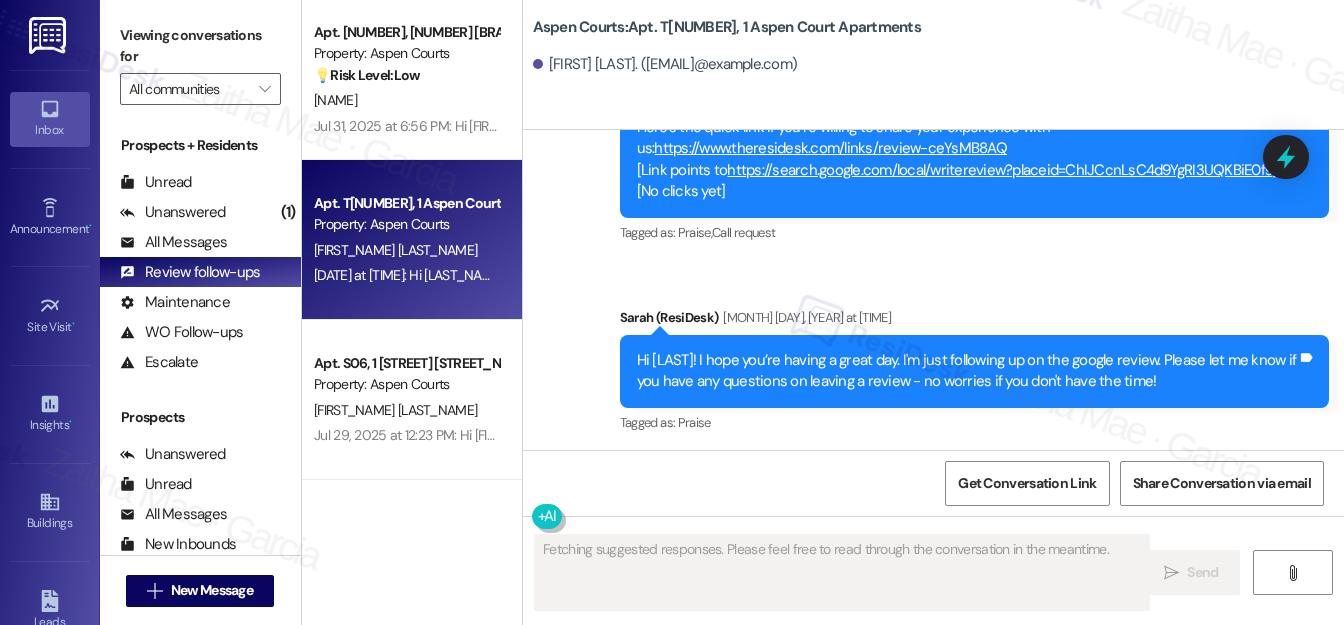 scroll, scrollTop: 18952, scrollLeft: 0, axis: vertical 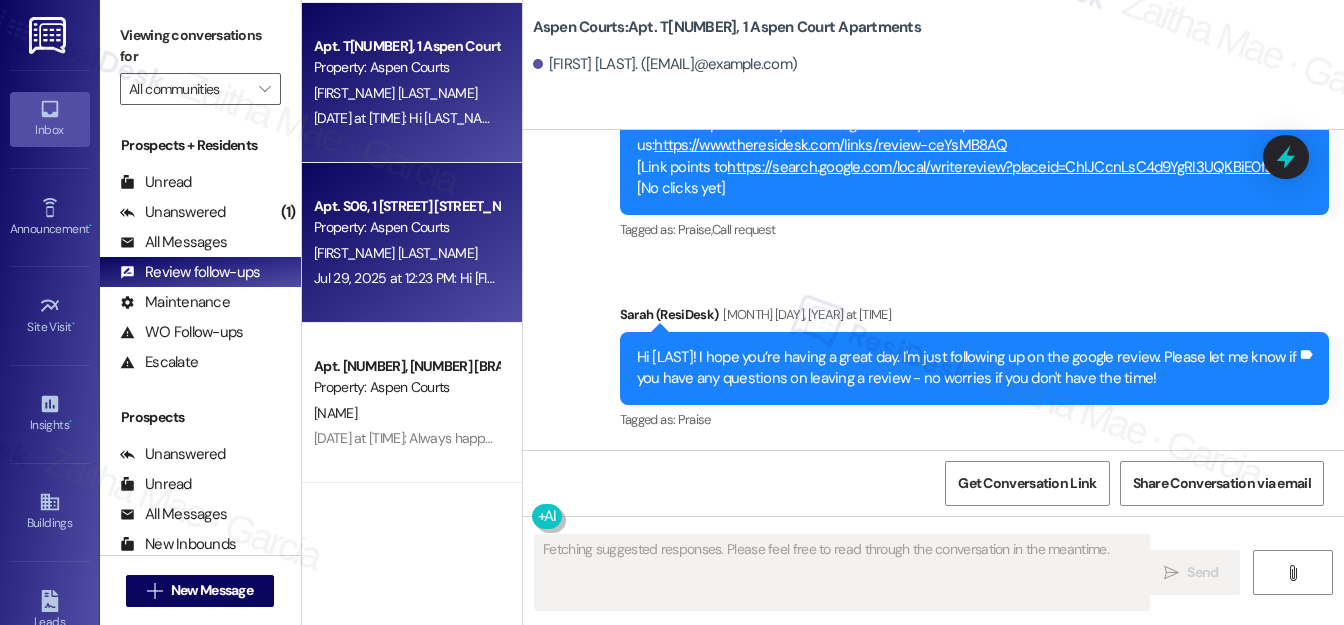 click on "[FIRST_NAME] [LAST_NAME]" at bounding box center (406, 253) 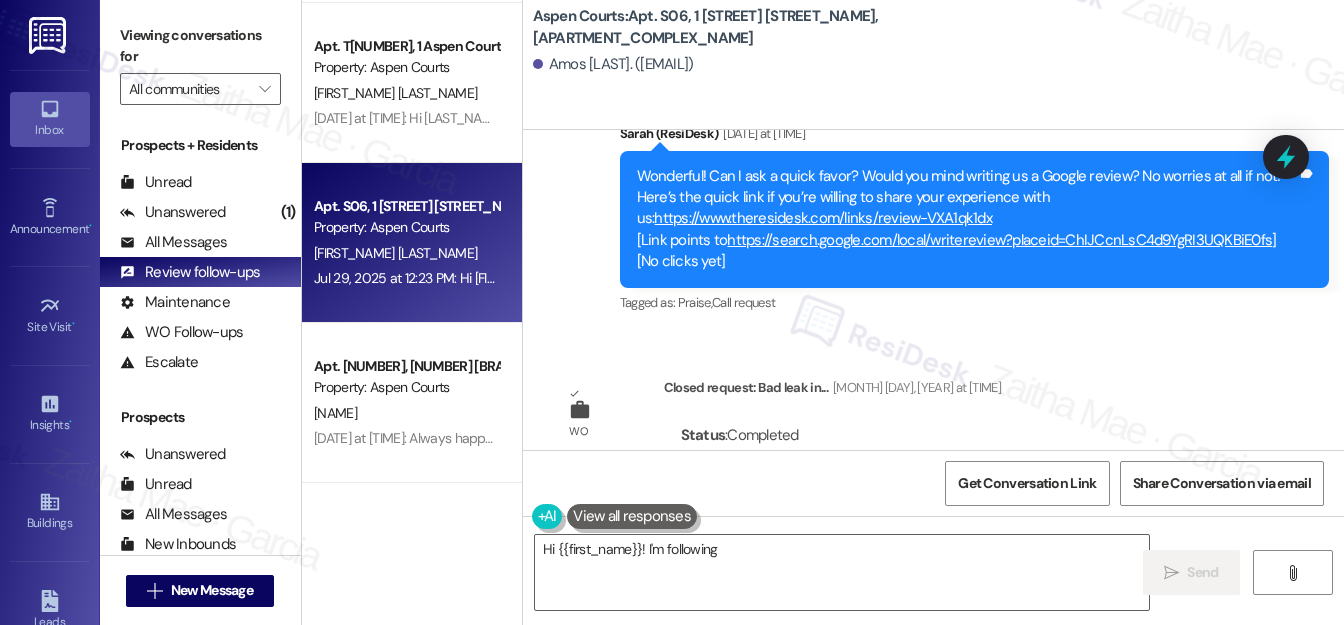 scroll, scrollTop: 1316, scrollLeft: 0, axis: vertical 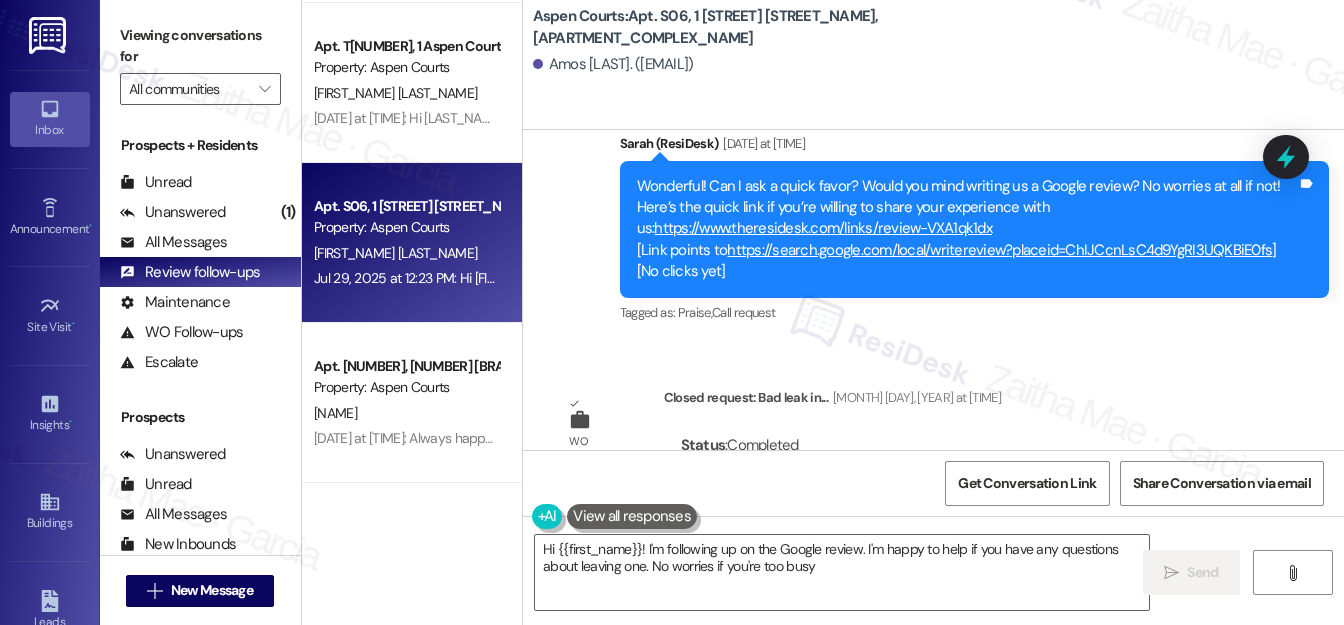 type on "Hi [FIRST]! I'm following up on the Google review. I'm happy to help if you have any questions about leaving one. No worries if you're too busy!" 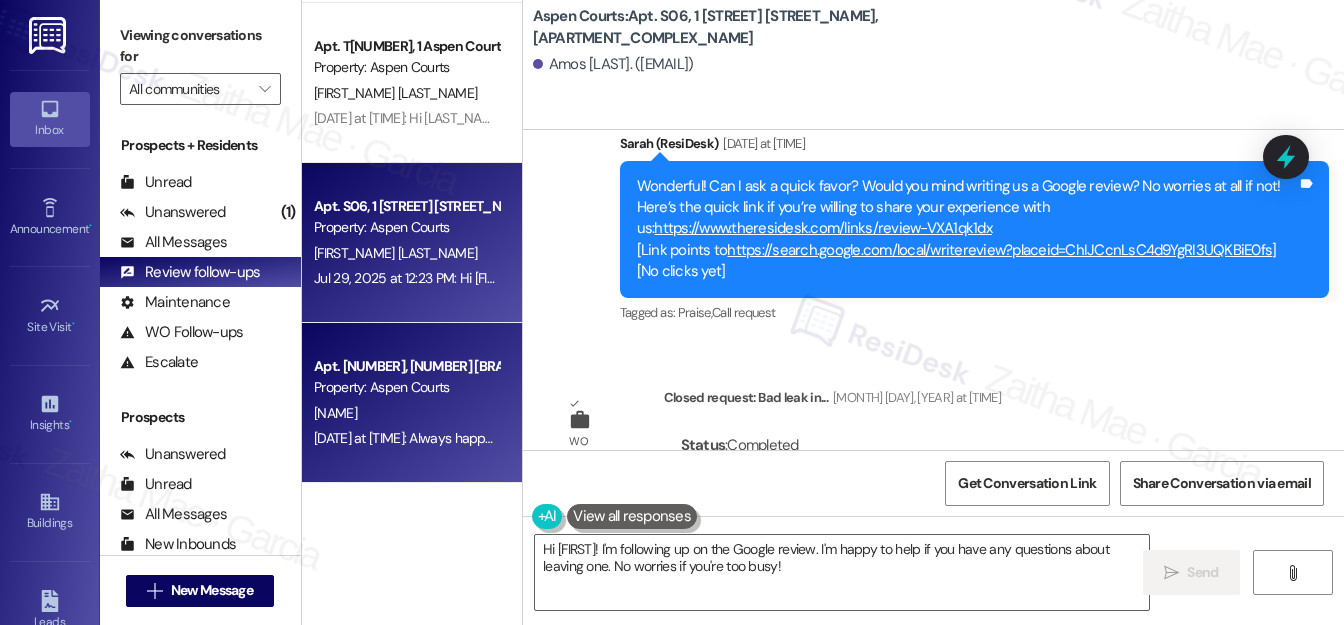 click on "[NAME]" at bounding box center (406, 413) 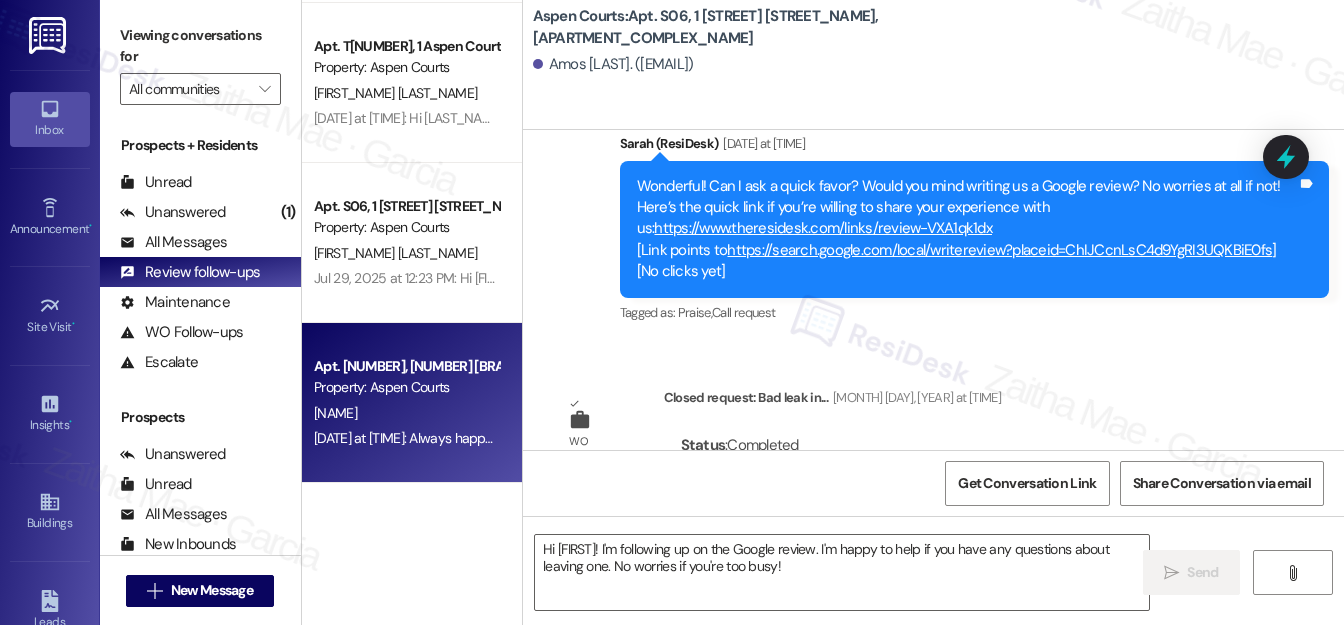 type on "Fetching suggested responses. Please feel free to read through the conversation in the meantime." 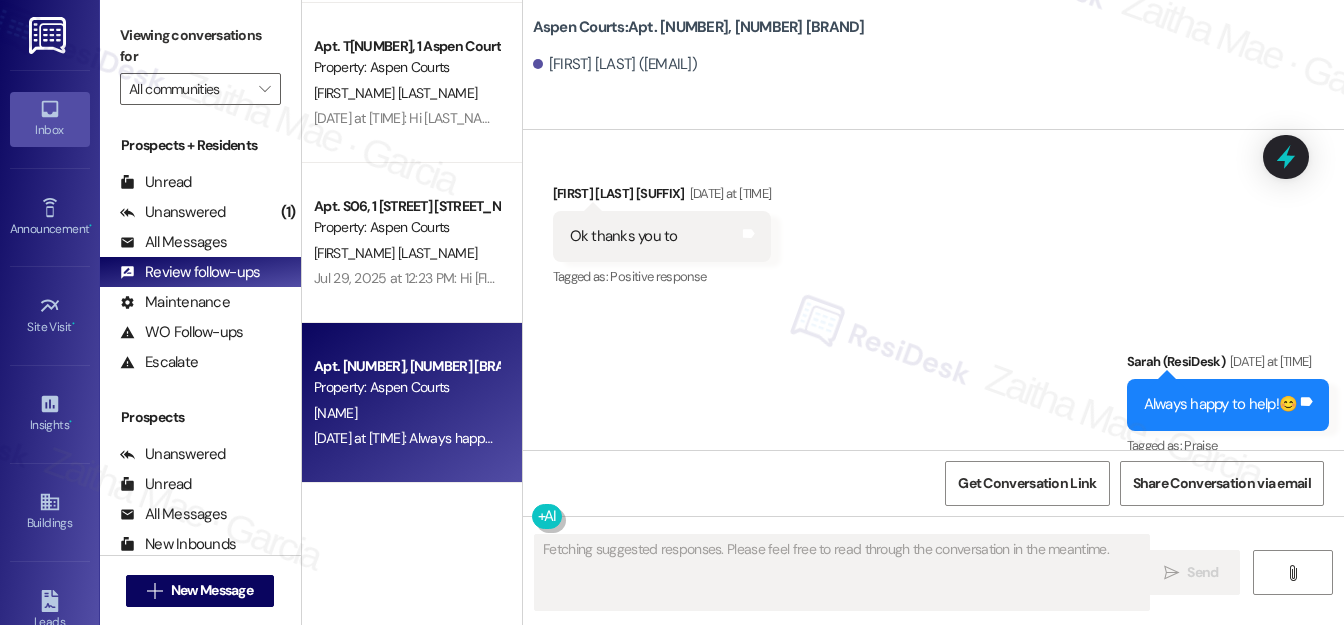 scroll, scrollTop: 3688, scrollLeft: 0, axis: vertical 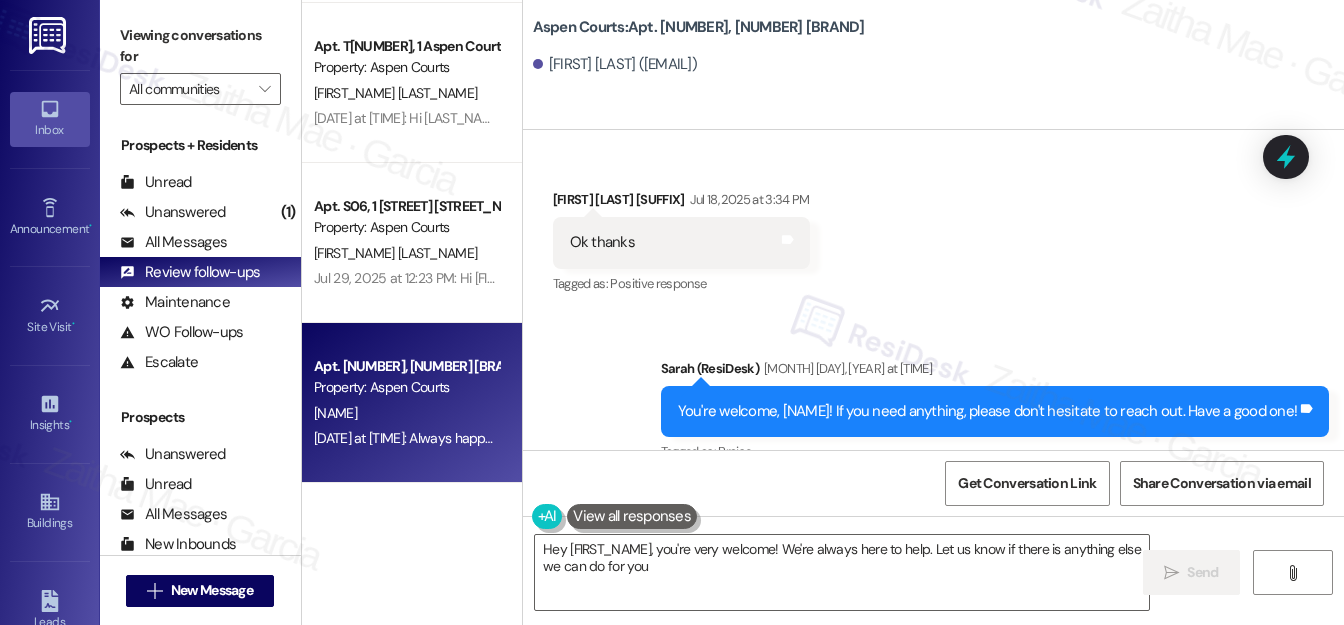type on "Hey {{first_name}}, you're very welcome! We're always here to help. Let us know if there is anything else we can do for you!" 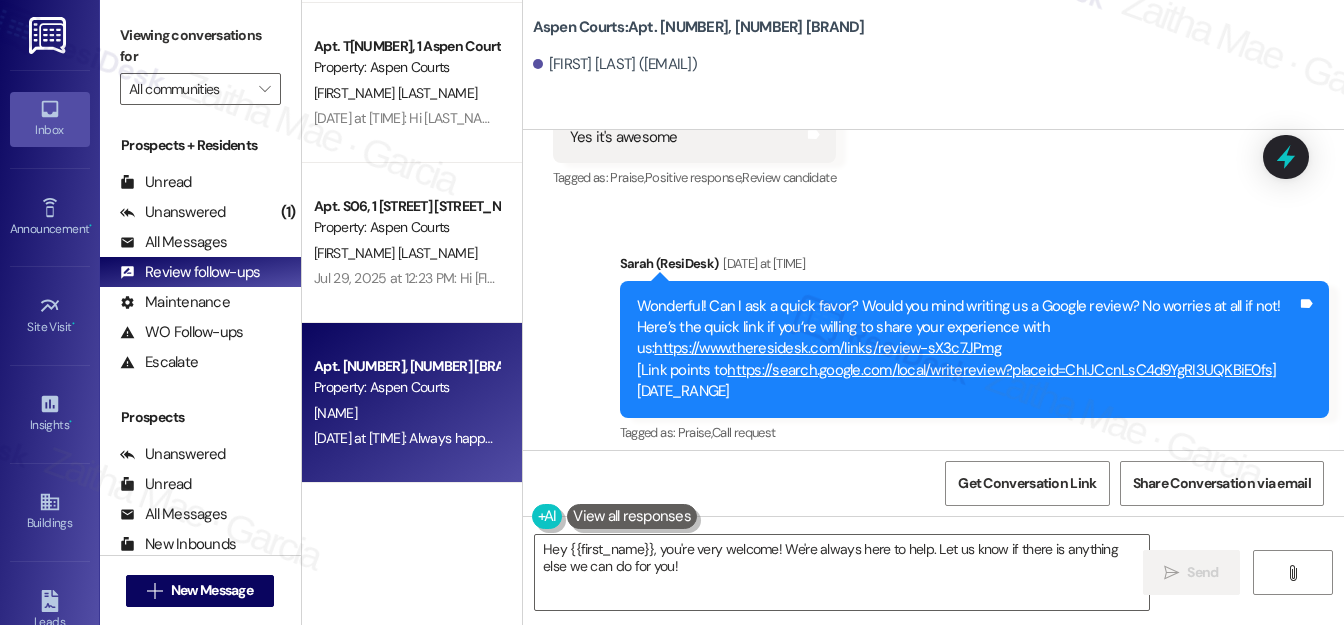 scroll, scrollTop: 2416, scrollLeft: 0, axis: vertical 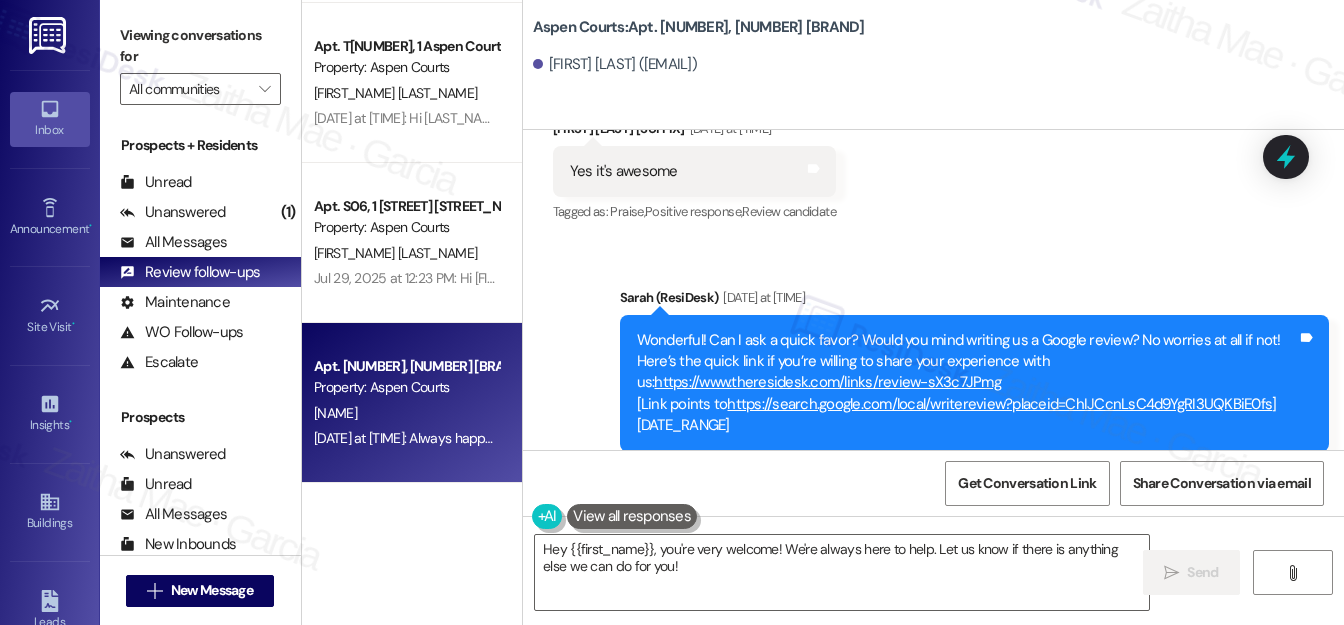 click on "https://search.google.com/local/writereview?placeid=ChIJCcnLsC4d9YgRI3UQKBiE0fs" at bounding box center [999, 404] 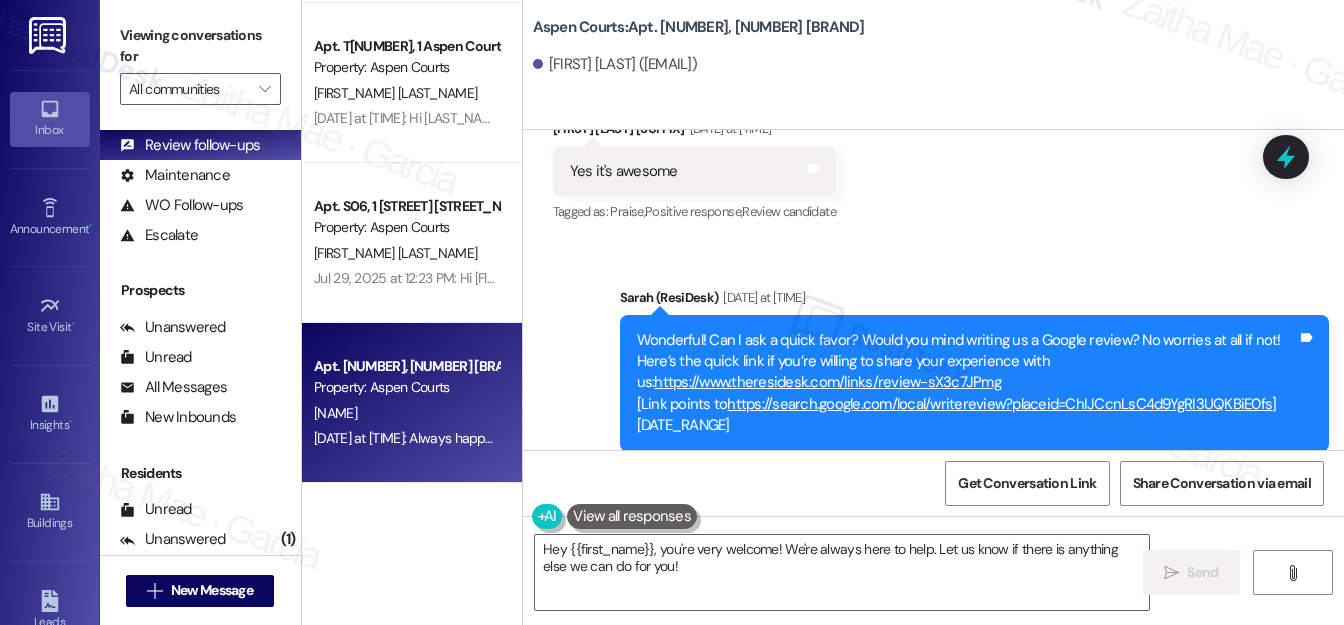 scroll, scrollTop: 269, scrollLeft: 0, axis: vertical 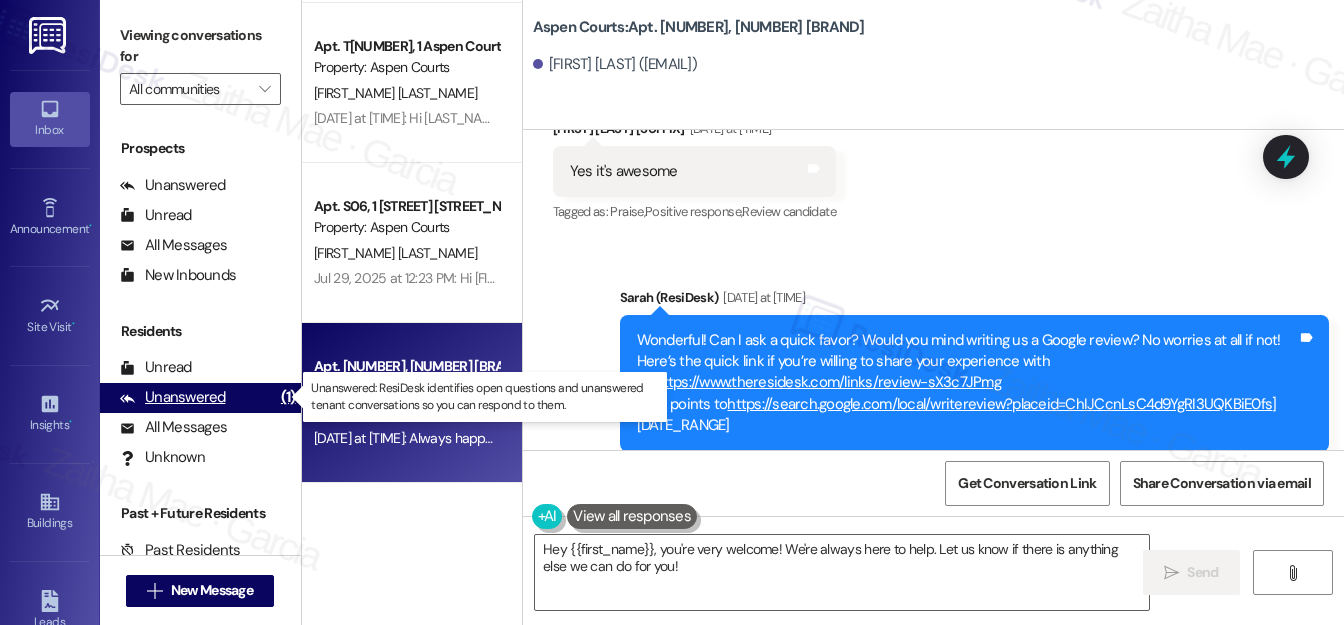 click on "Unanswered" at bounding box center [173, 397] 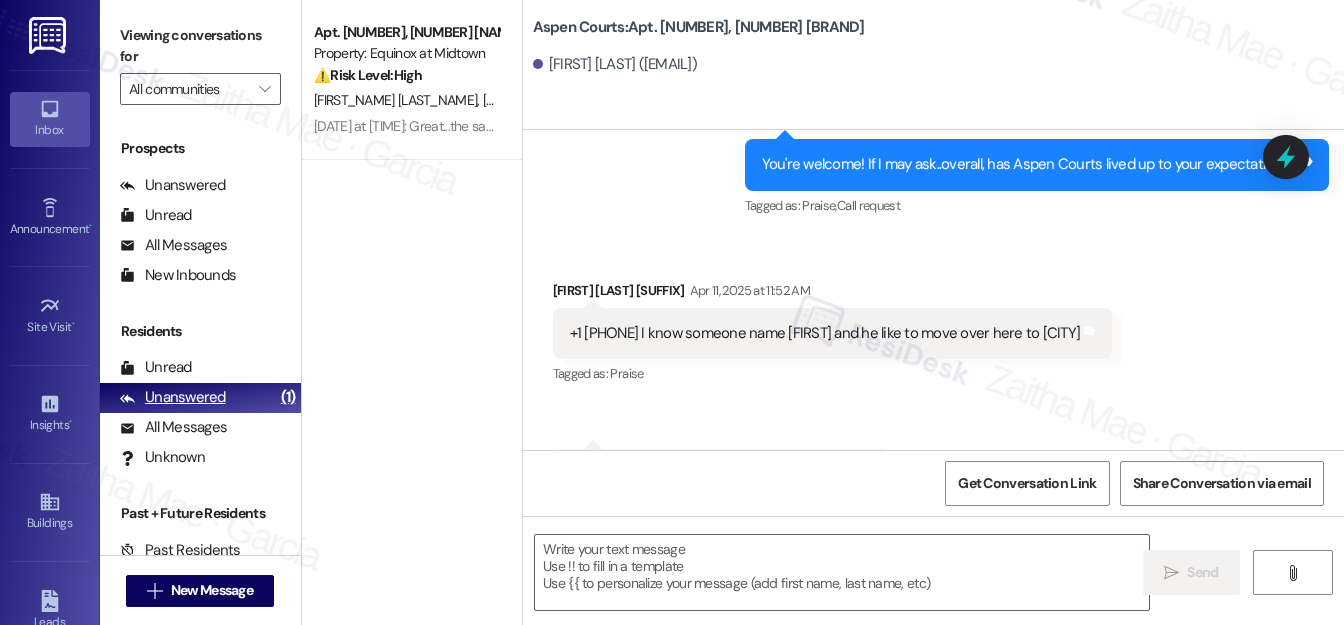 type on "Fetching suggested responses. Please feel free to read through the conversation in the meantime." 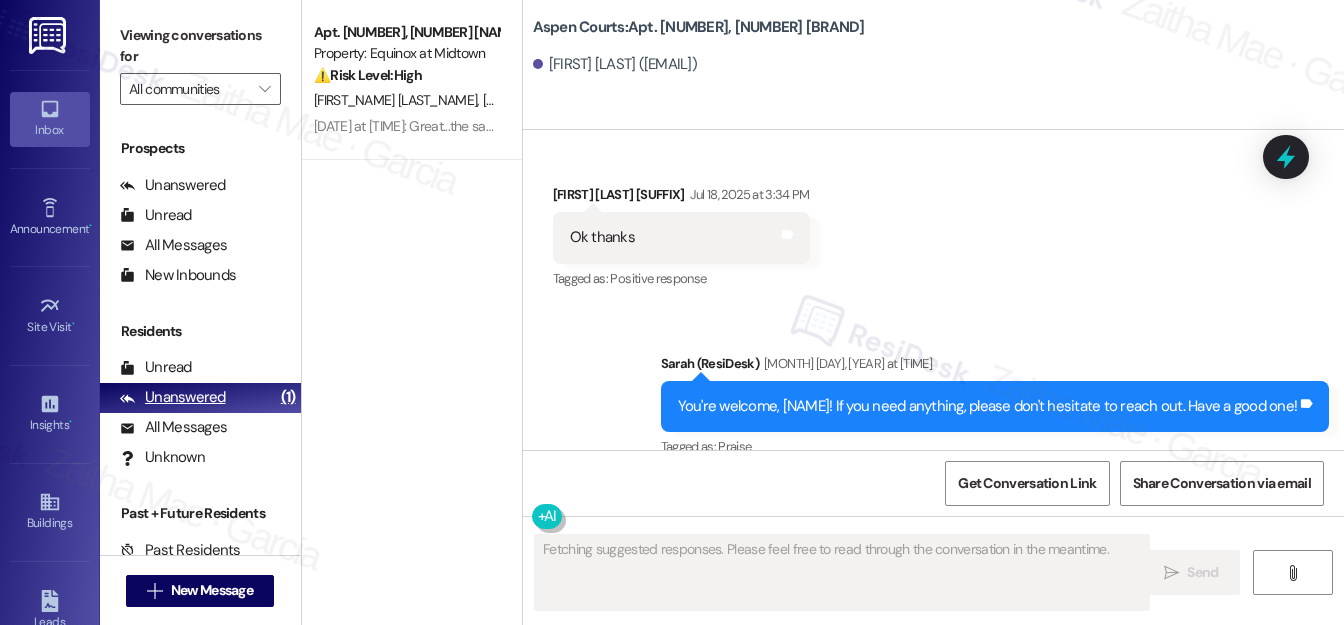 scroll, scrollTop: 3518, scrollLeft: 0, axis: vertical 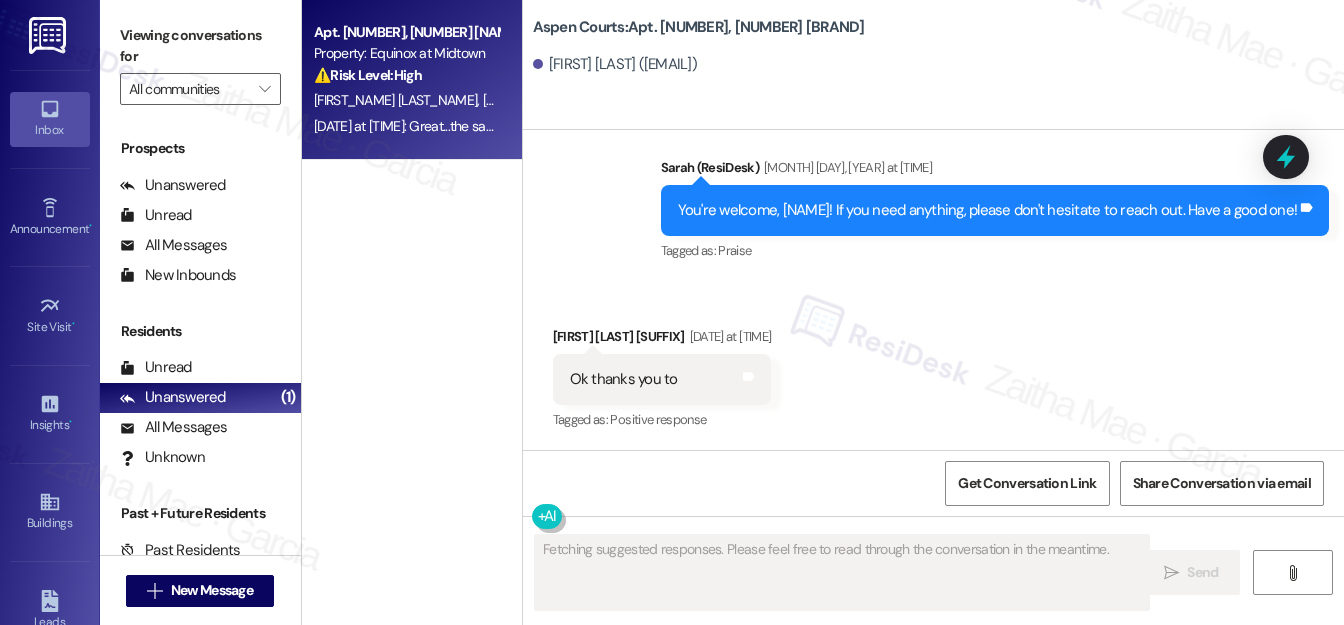 click on "⚠️  Risk Level:  High The resident is expressing significant frustration and alleging harassment due to unresolved maintenance issues and incorrect late fee notices. They are demanding compensation and a resolution, indicating a financial dispute and potential risk to resident retention. The repeated failures and lack of action from on-site staff, coupled with the resident's explicit request for compensation, elevates this to Tier 2." at bounding box center [406, 75] 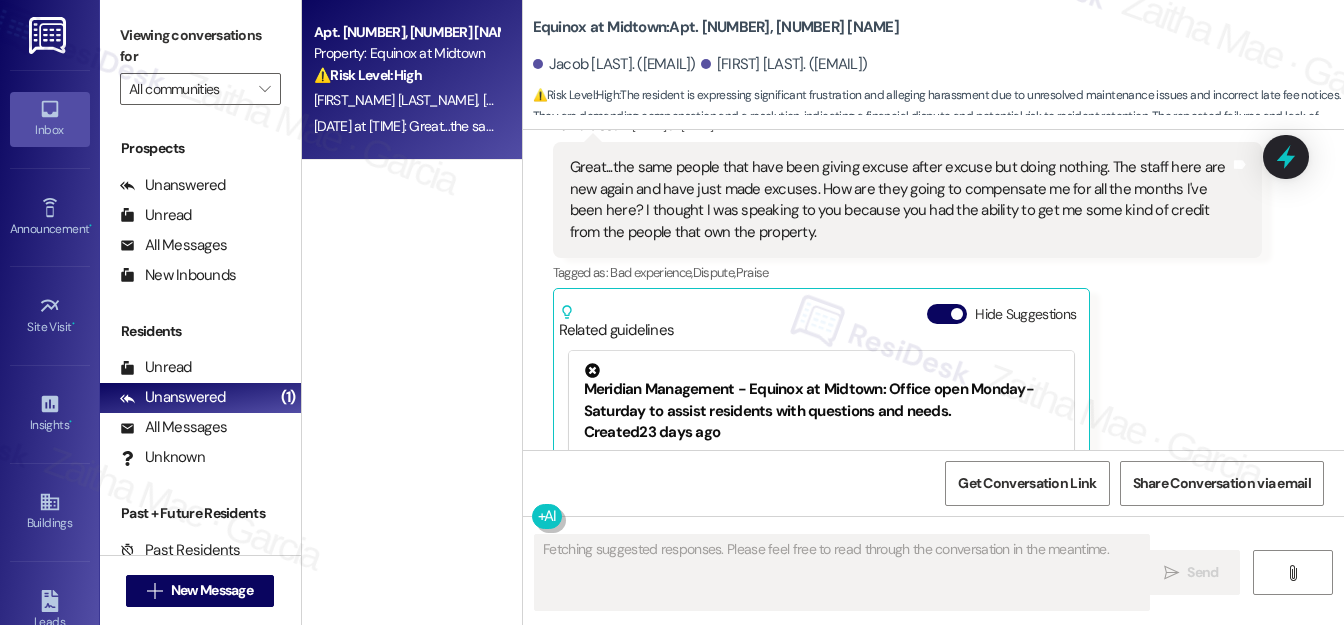 scroll, scrollTop: 11756, scrollLeft: 0, axis: vertical 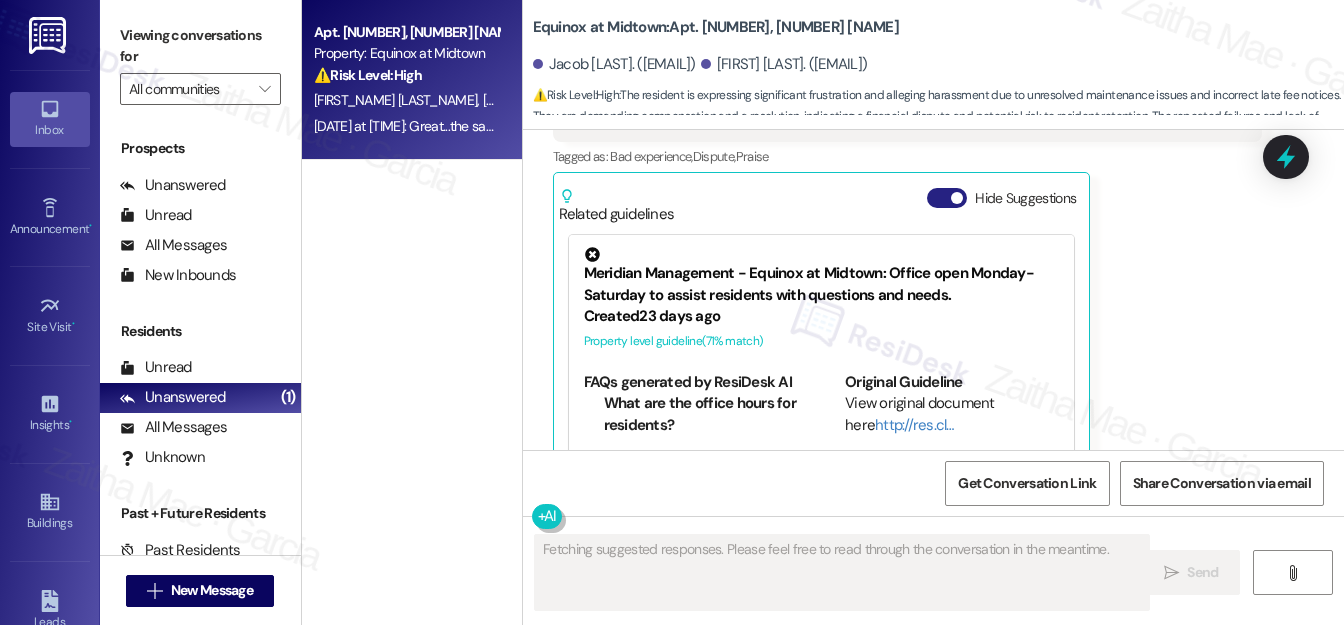 click on "Hide Suggestions" at bounding box center (947, 198) 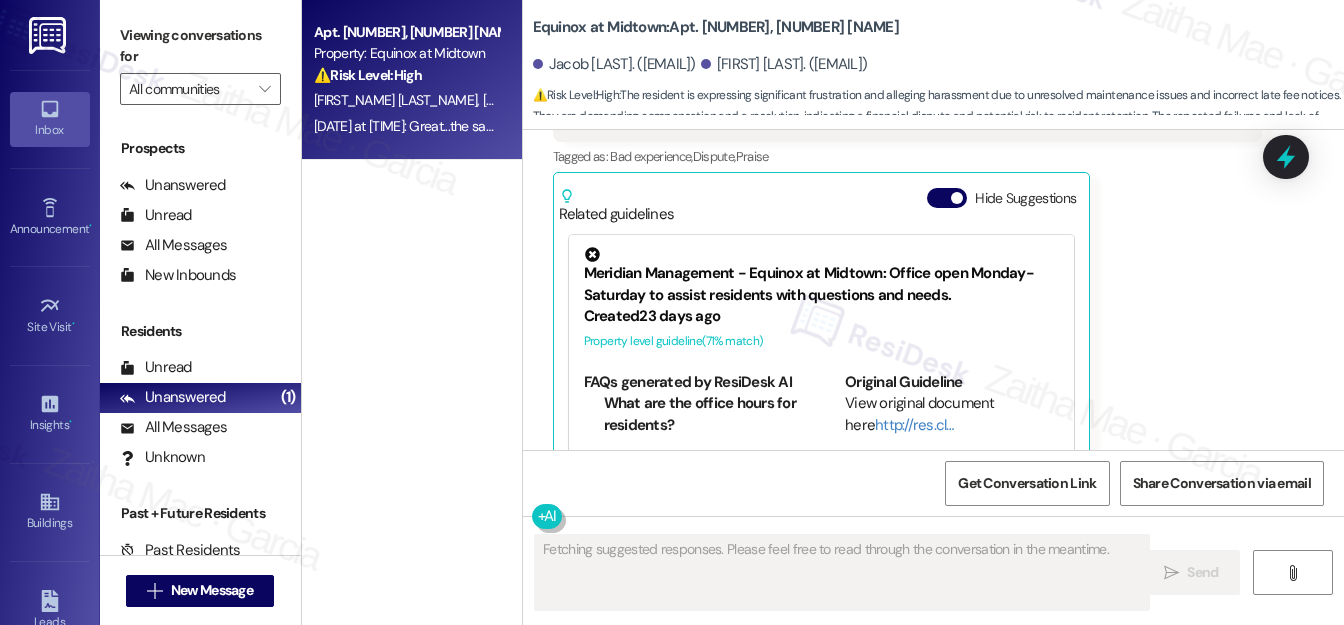 scroll, scrollTop: 11506, scrollLeft: 0, axis: vertical 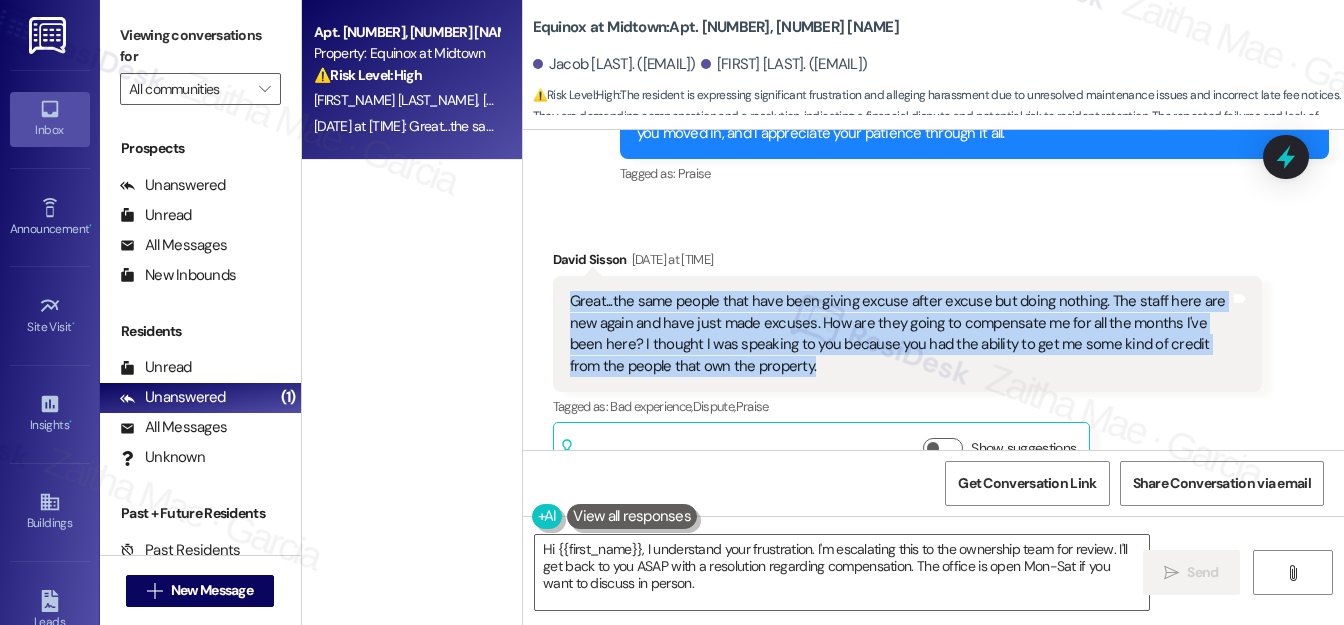drag, startPoint x: 568, startPoint y: 256, endPoint x: 818, endPoint y: 332, distance: 261.29675 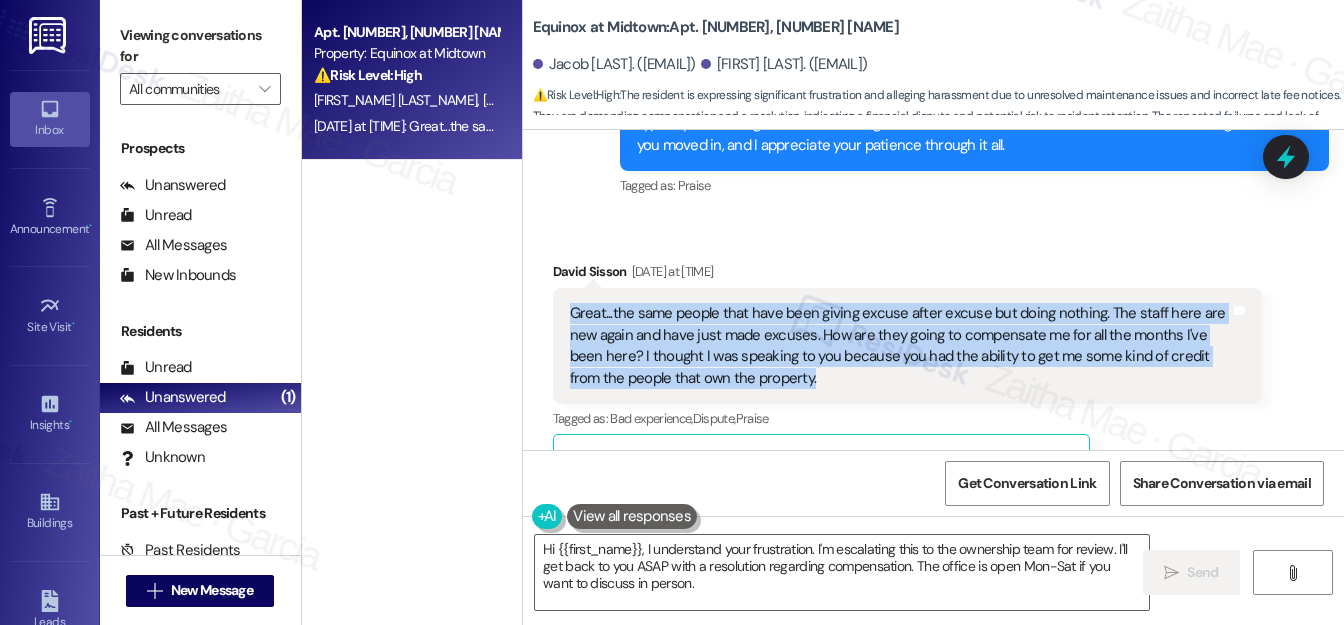scroll, scrollTop: 11506, scrollLeft: 0, axis: vertical 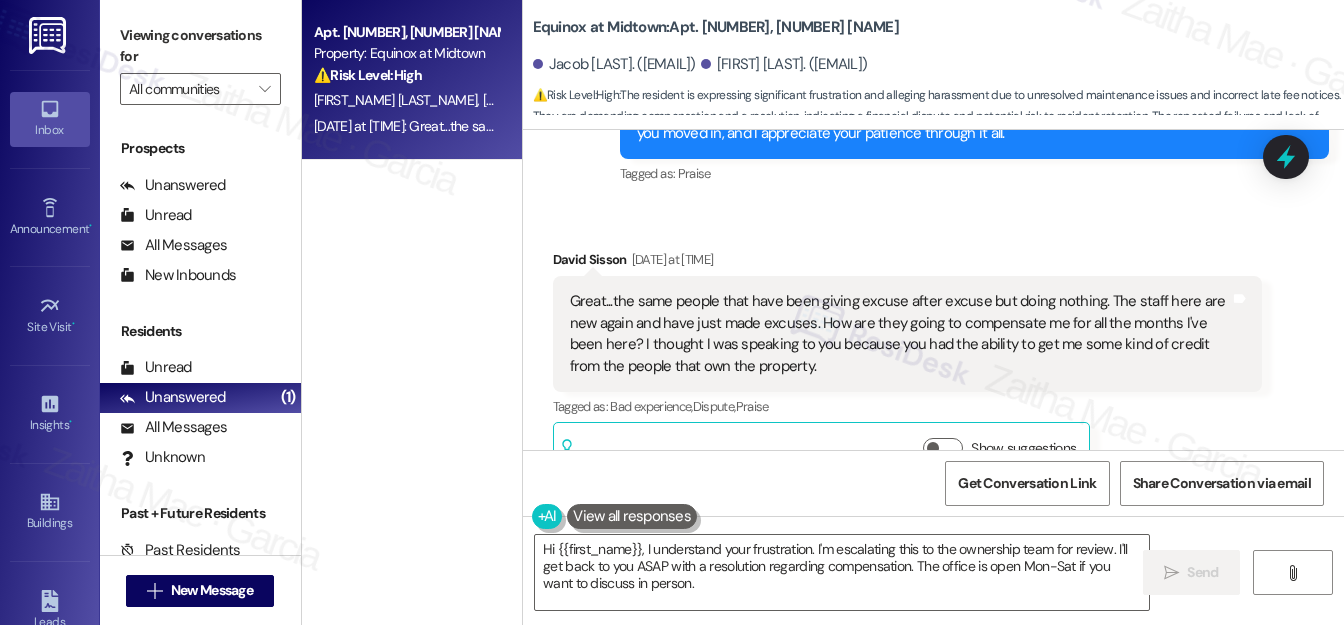 click on "Received via SMS [FIRST] [LAST] Yesterday at 12:09 PM Great...the same people that have been giving excuse after excuse but doing nothing. The staff here are new again and have just made excuses. How are they going to compensate me for all the months I've been here?  I thought I was speaking to you because you had the ability to get me some kind of credit from the people that own the property.  Tags and notes Tagged as:   Bad experience ,  Click to highlight conversations about Bad experience Dispute ,  Click to highlight conversations about Dispute Praise Click to highlight conversations about Praise  Related guidelines Show suggestions" at bounding box center [933, 350] 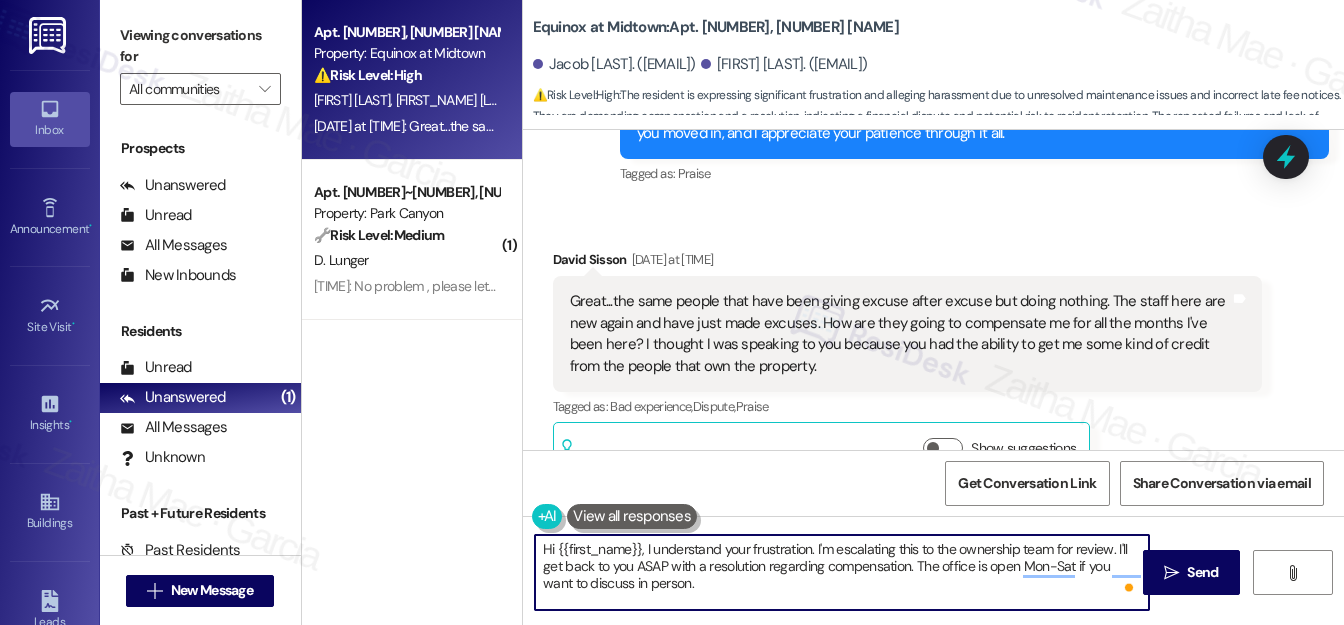drag, startPoint x: 542, startPoint y: 549, endPoint x: 674, endPoint y: 588, distance: 137.64084 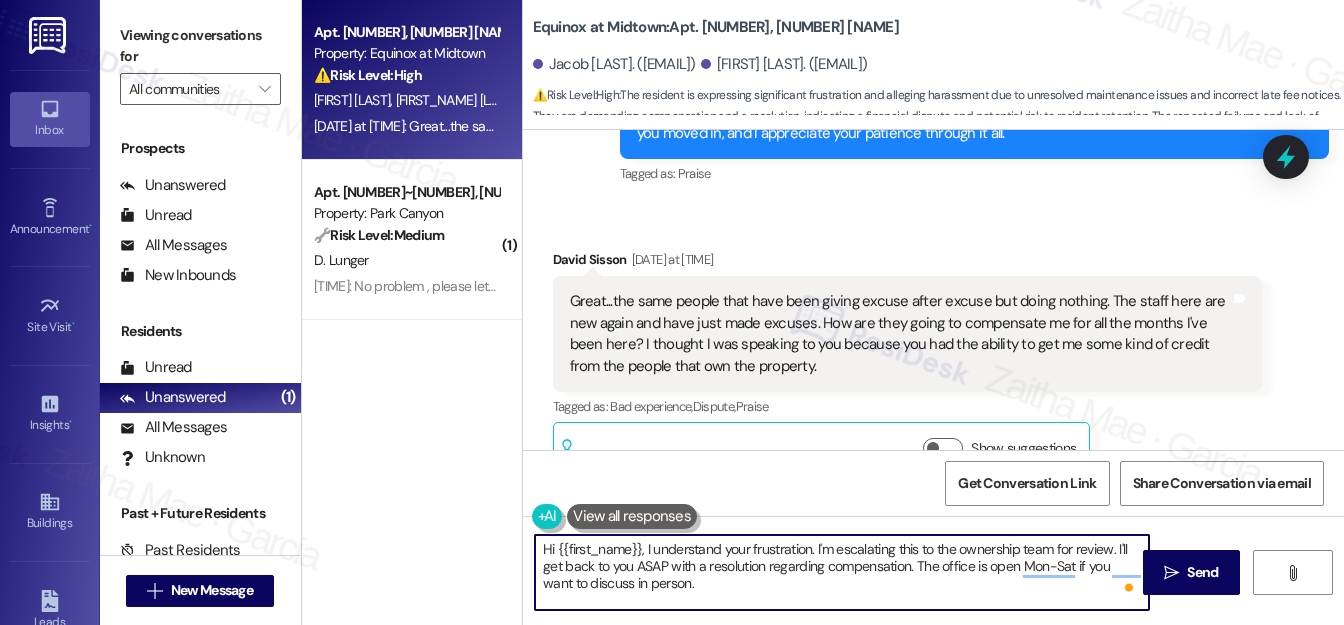 click on "Hi {{first_name}}, I understand your frustration. I'm escalating this to the ownership team for review. I'll get back to you ASAP with a resolution regarding compensation. The office is open Mon-Sat if you want to discuss in person." at bounding box center (842, 572) 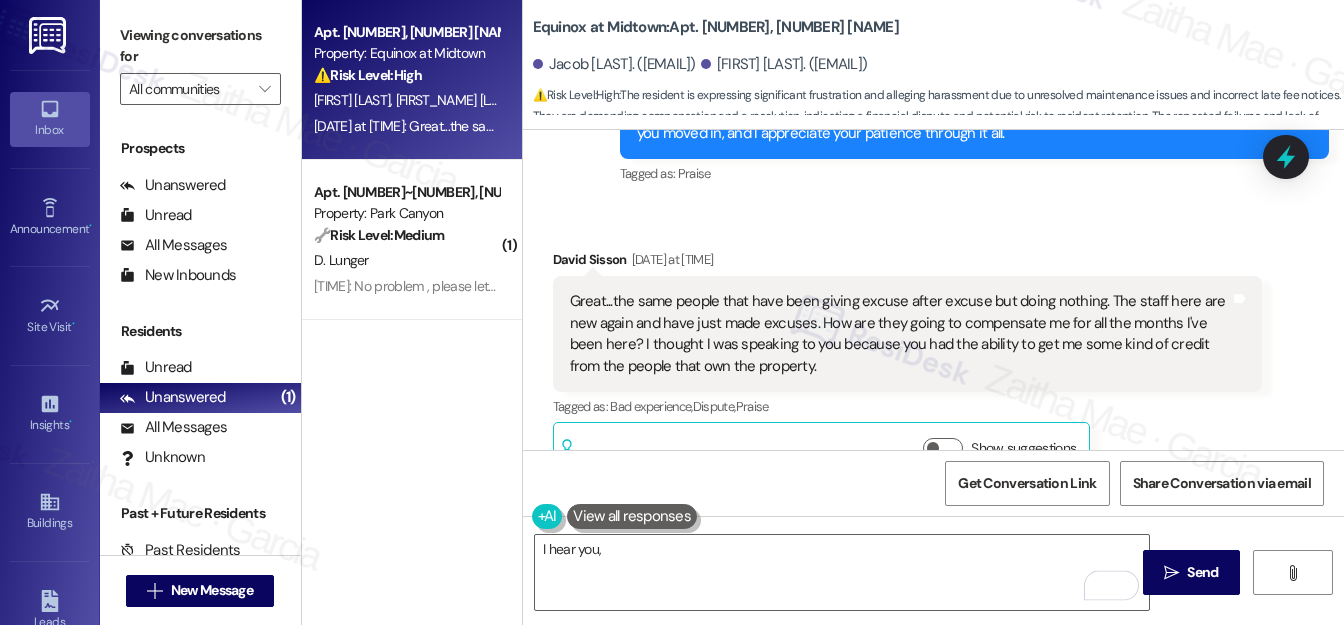 click on "David [LAST] [DATE] at [TIME]" at bounding box center [907, 263] 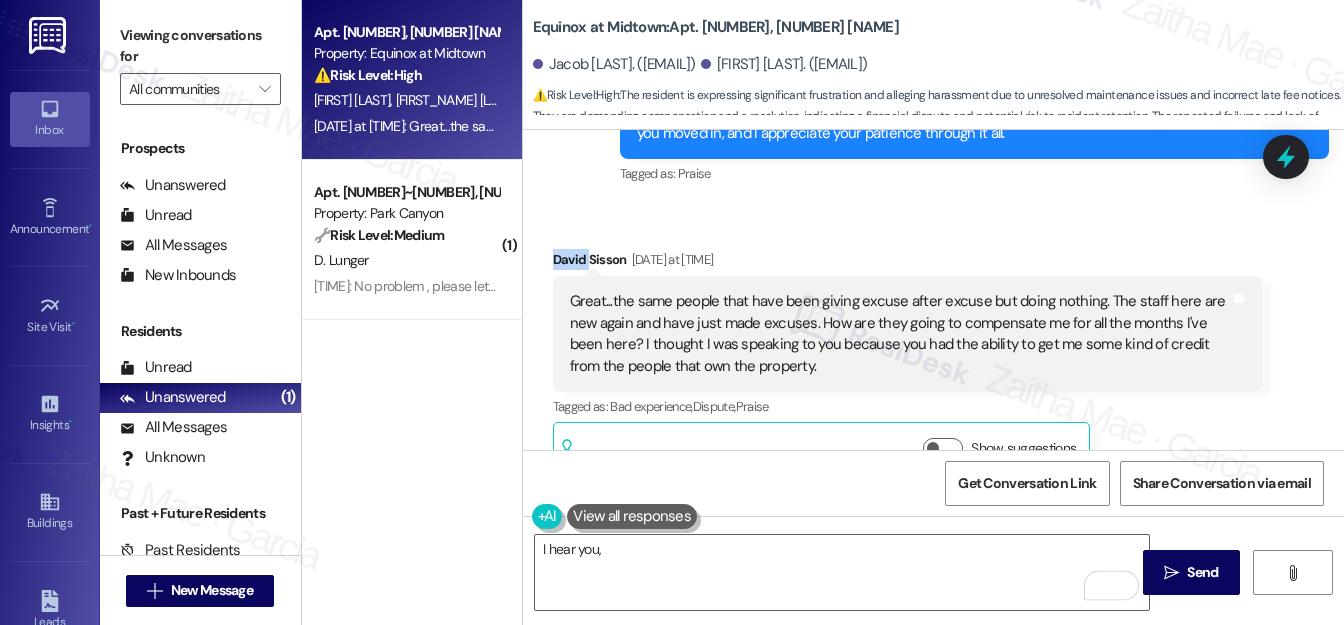 click on "David [LAST] [DATE] at [TIME]" at bounding box center [907, 263] 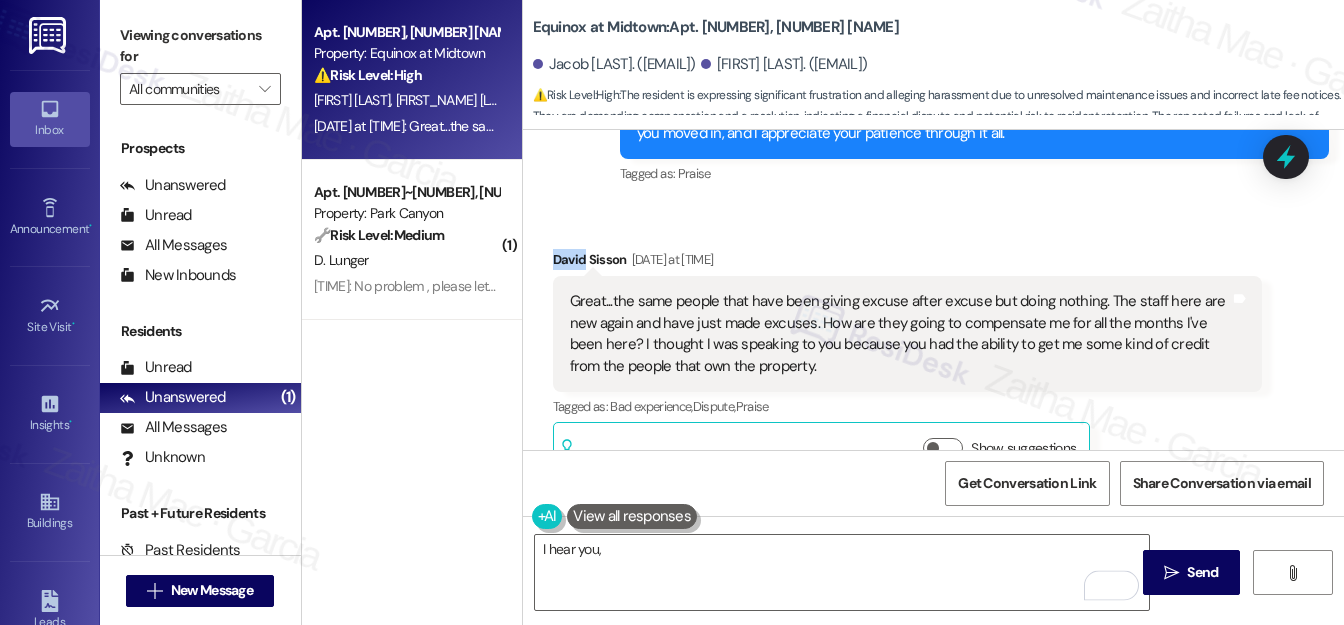 copy on "David" 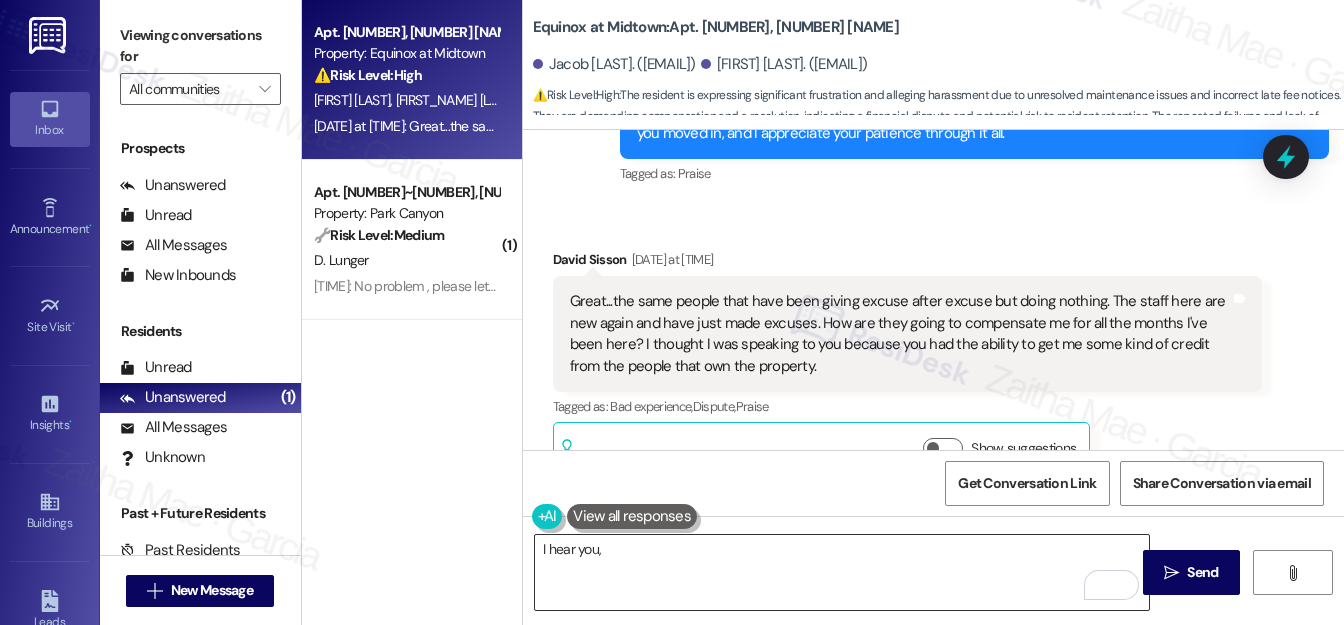 click on "I hear you," at bounding box center (842, 572) 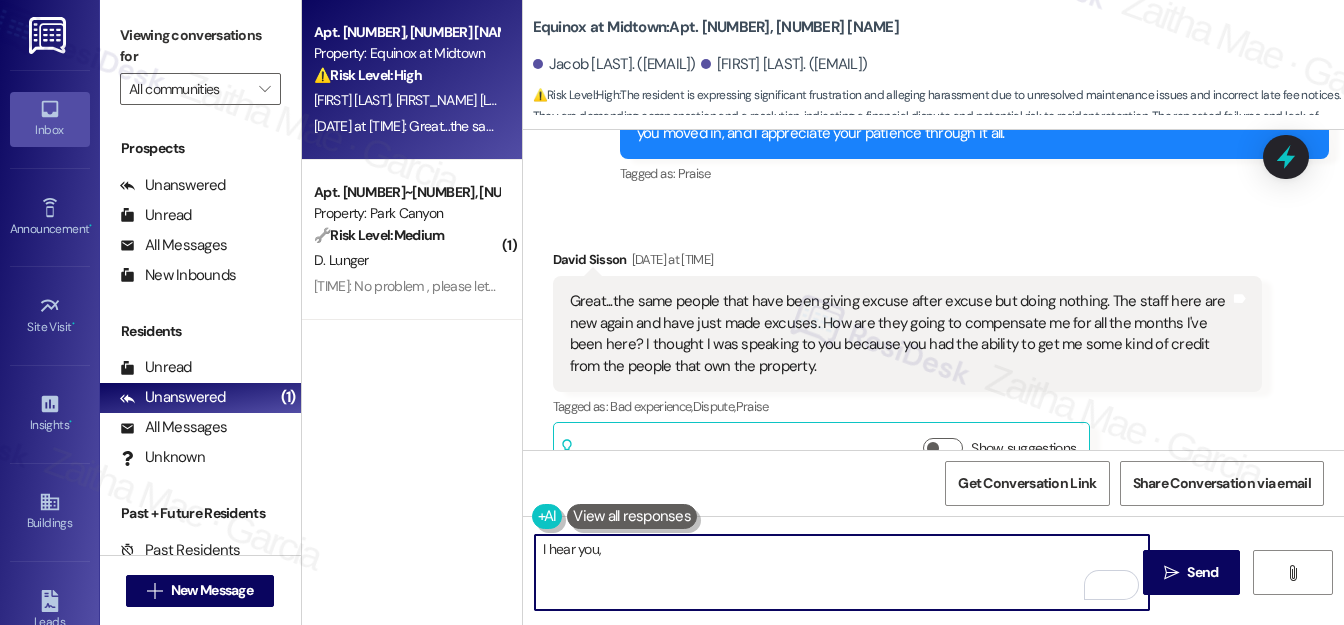paste on "David" 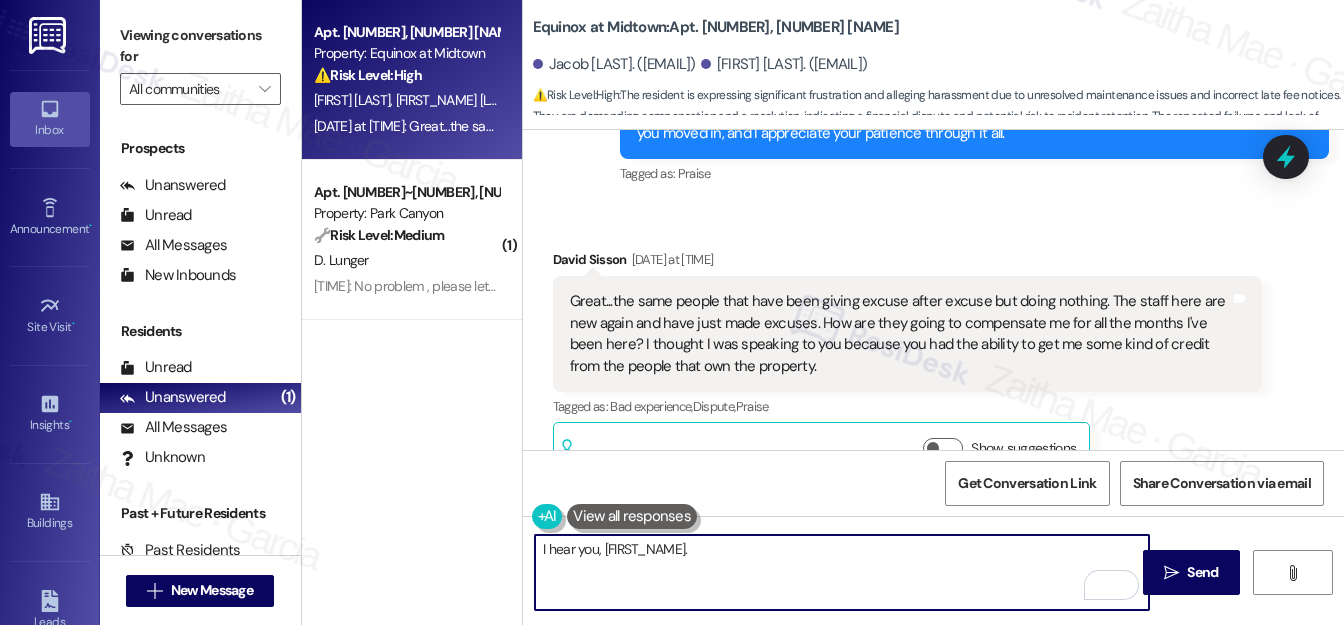 paste on "I understand how disheartening it is to deal with repeated delays and feel like concerns aren’t being addressed." 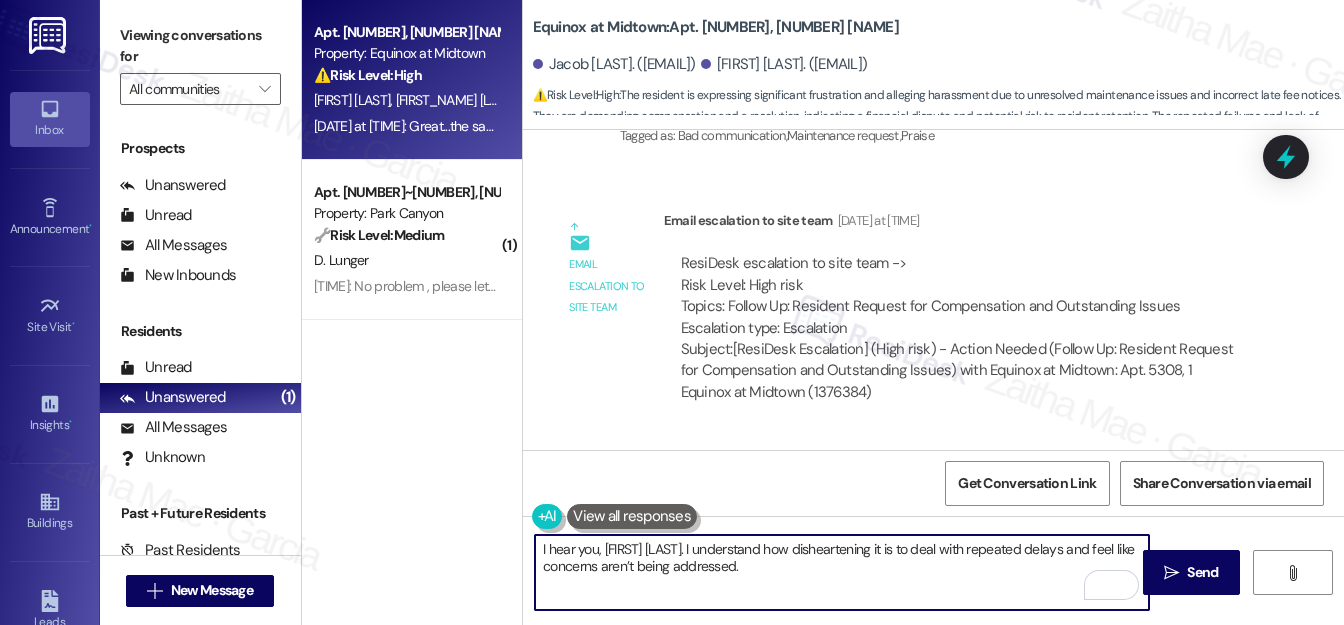 scroll, scrollTop: 11143, scrollLeft: 0, axis: vertical 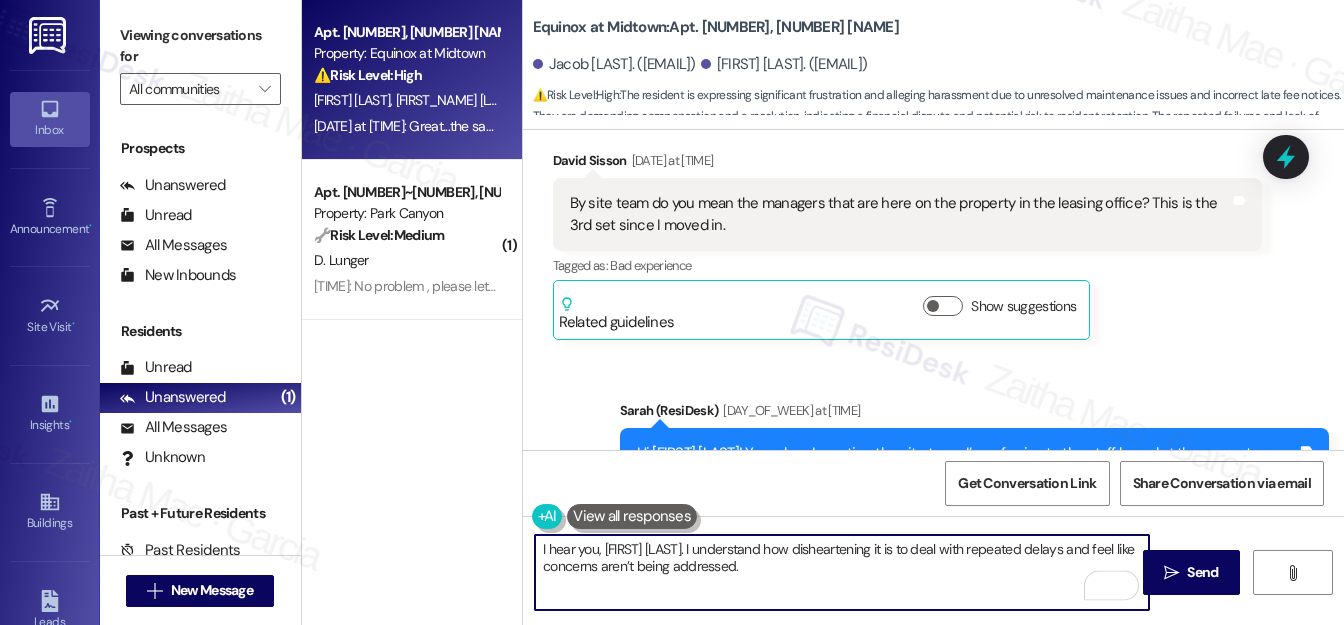paste on "I’ve already followed up and will continue working with the site team to make sure this is taken seriously and properly addressed" 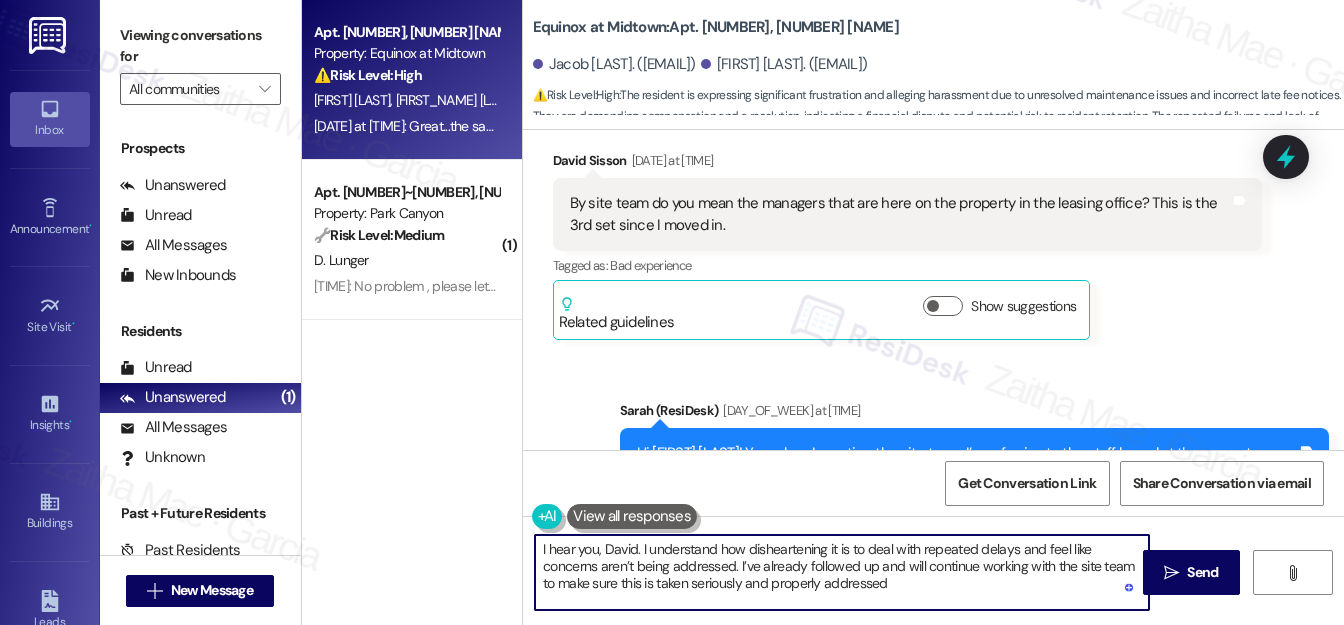 click on "I hear you, David. I understand how disheartening it is to deal with repeated delays and feel like concerns aren’t being addressed. I’ve already followed up and will continue working with the site team to make sure this is taken seriously and properly addressed" at bounding box center [842, 572] 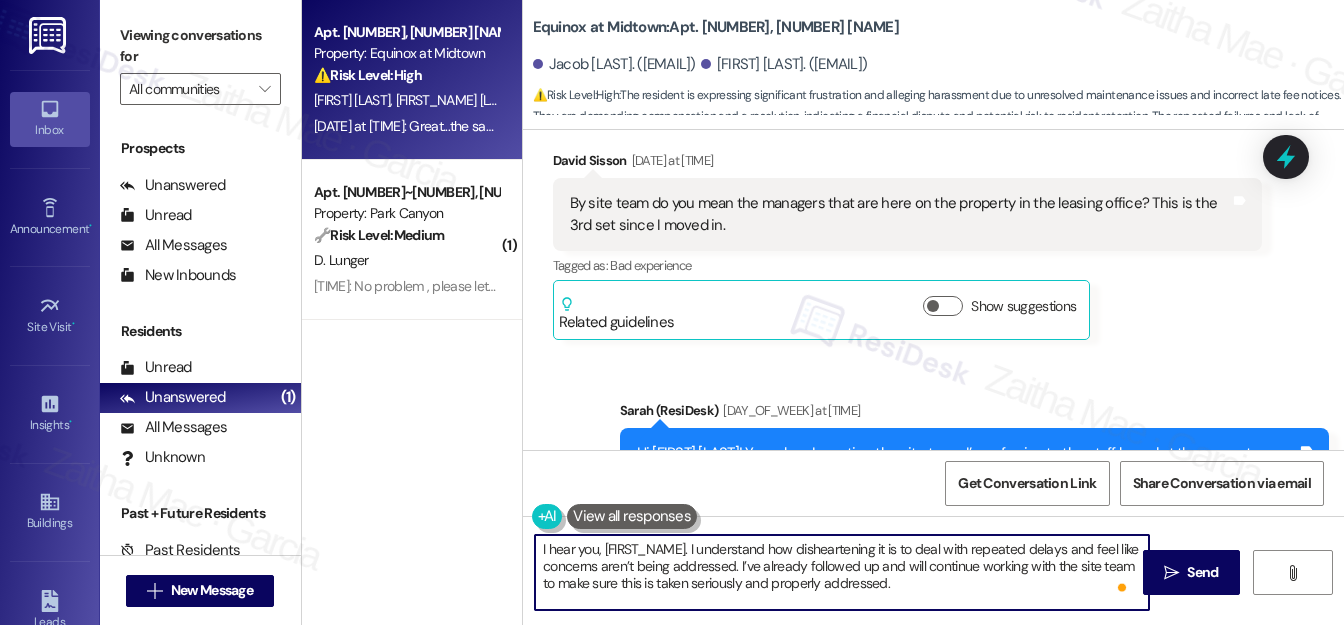 scroll, scrollTop: 16, scrollLeft: 0, axis: vertical 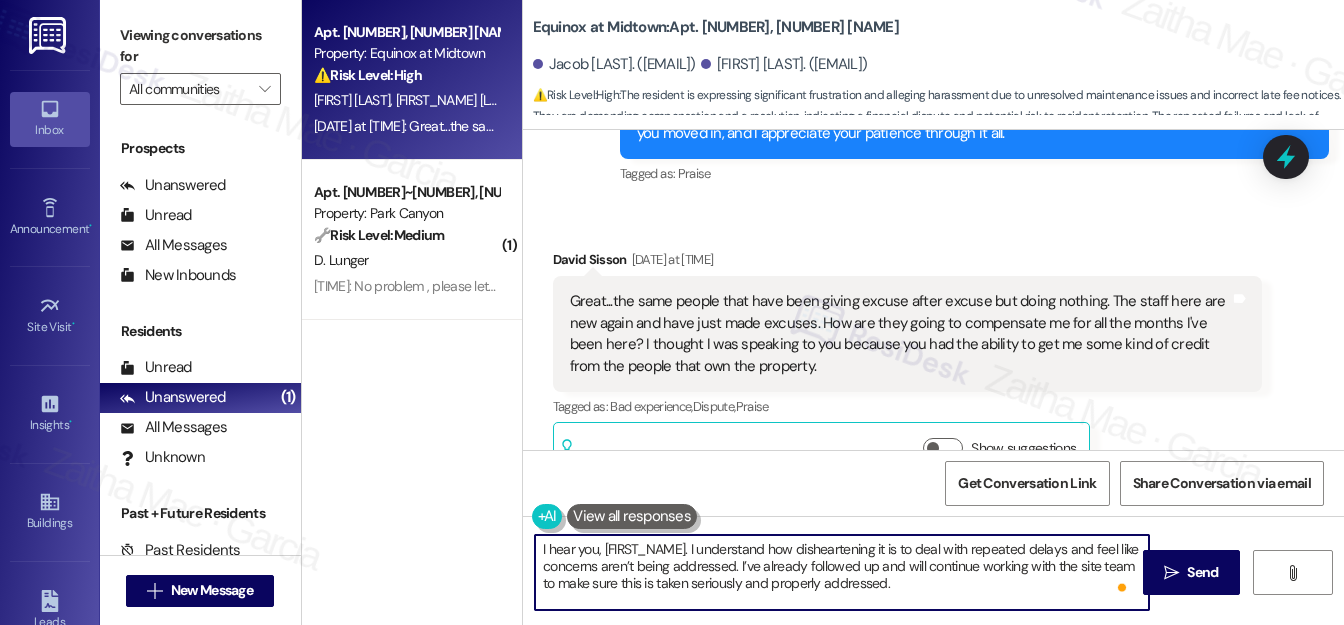 click on "I hear you, [FIRST_NAME]. I understand how disheartening it is to deal with repeated delays and feel like concerns aren’t being addressed. I’ve already followed up and will continue working with the site team to make sure this is taken seriously and properly addressed." at bounding box center (842, 572) 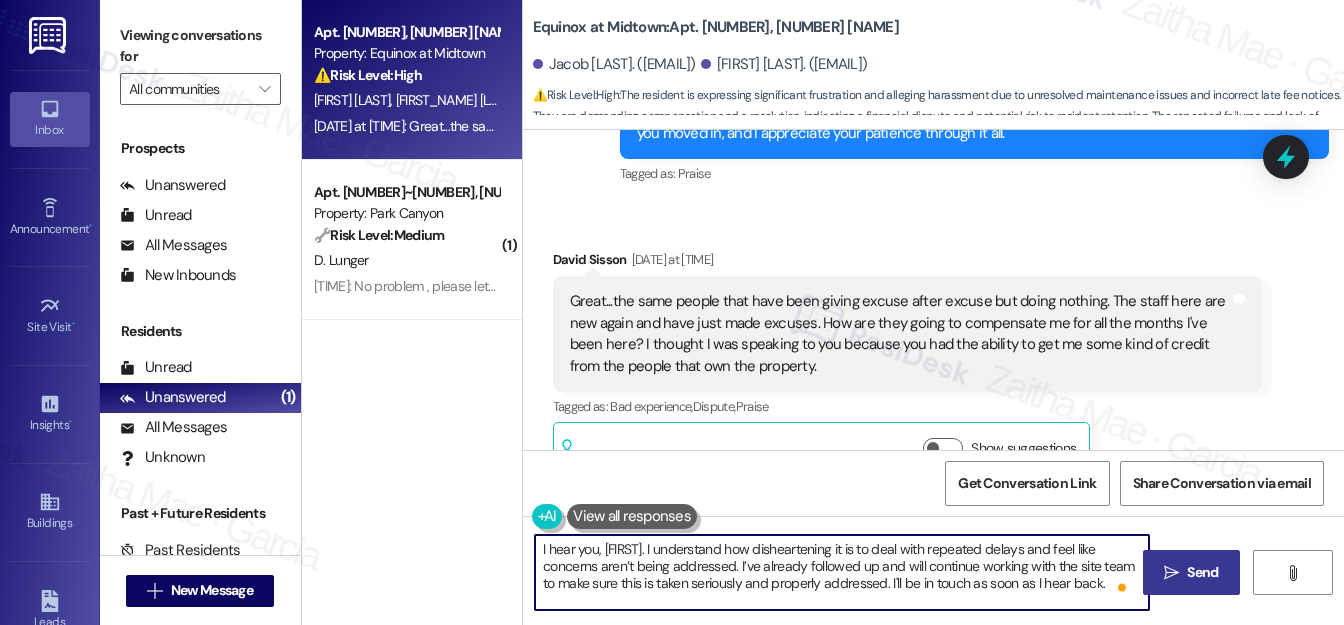 type on "I hear you, [FIRST]. I understand how disheartening it is to deal with repeated delays and feel like concerns aren’t being addressed. I’ve already followed up and will continue working with the site team to make sure this is taken seriously and properly addressed. I'll be in touch as soon as I hear back." 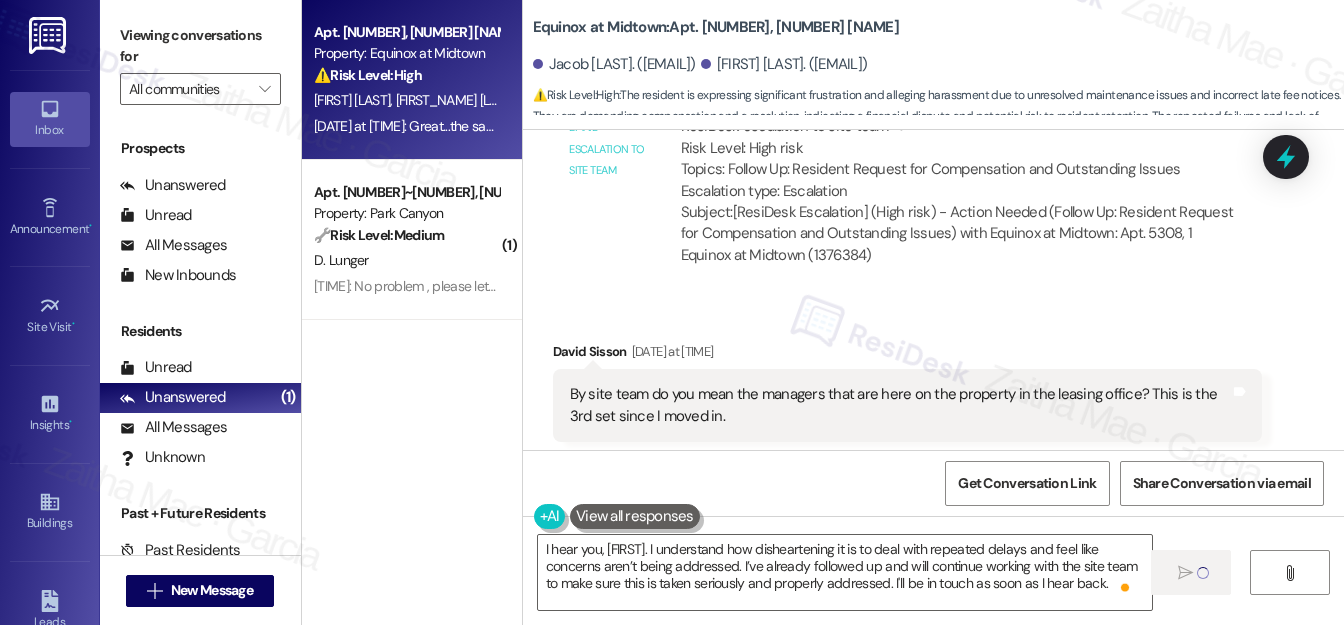 scroll, scrollTop: 10870, scrollLeft: 0, axis: vertical 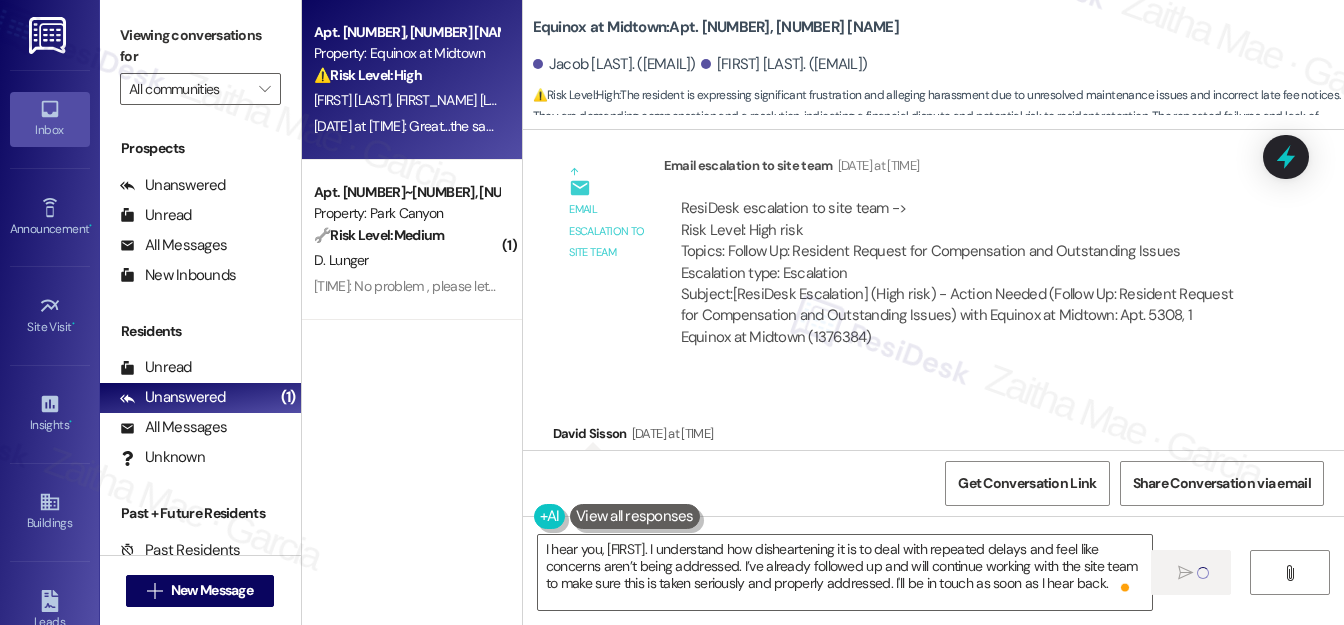 type 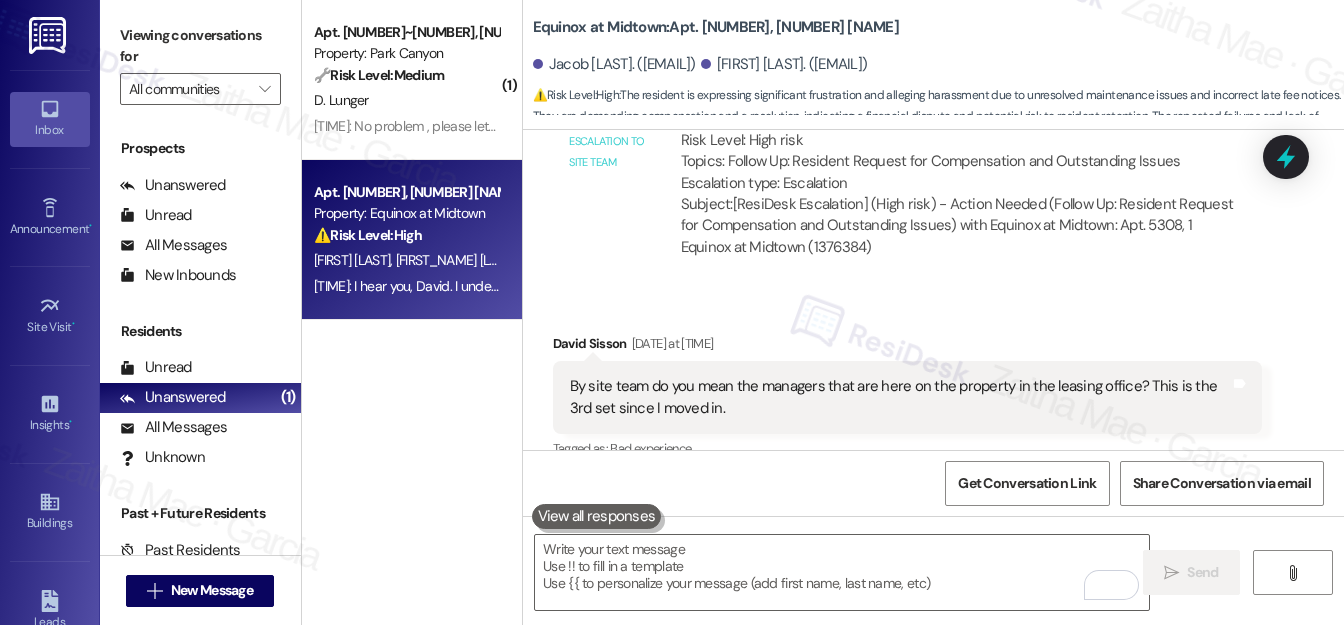scroll, scrollTop: 10778, scrollLeft: 0, axis: vertical 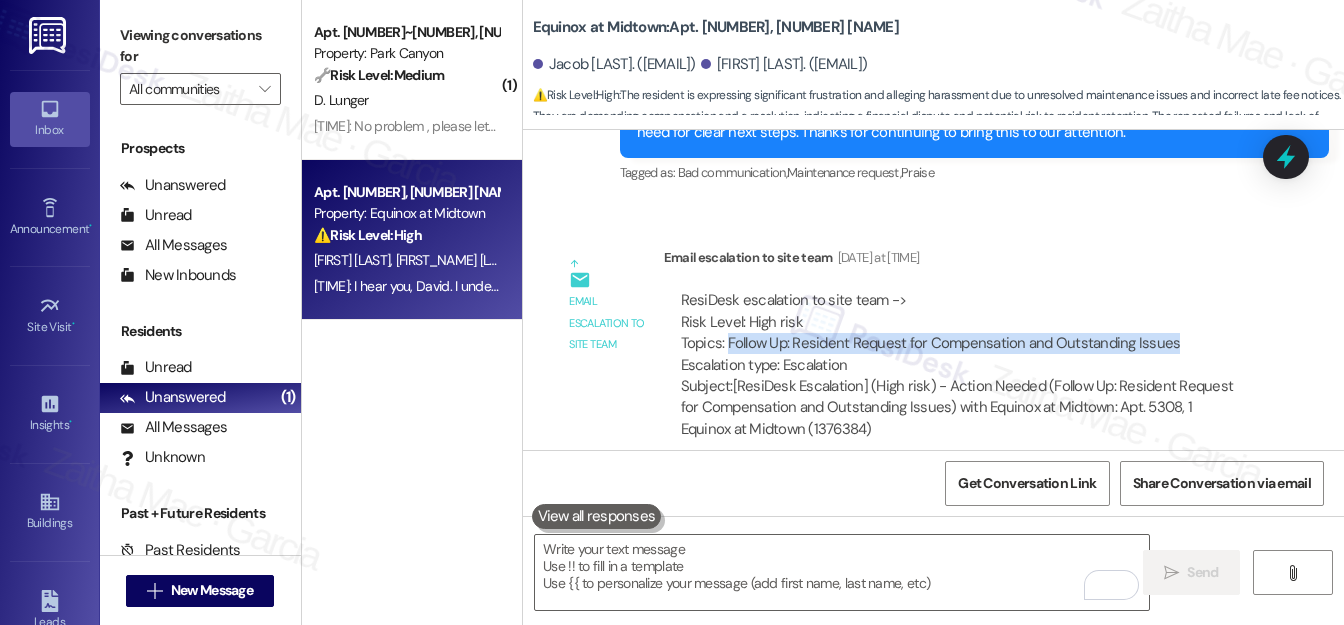 drag, startPoint x: 724, startPoint y: 296, endPoint x: 1192, endPoint y: 299, distance: 468.0096 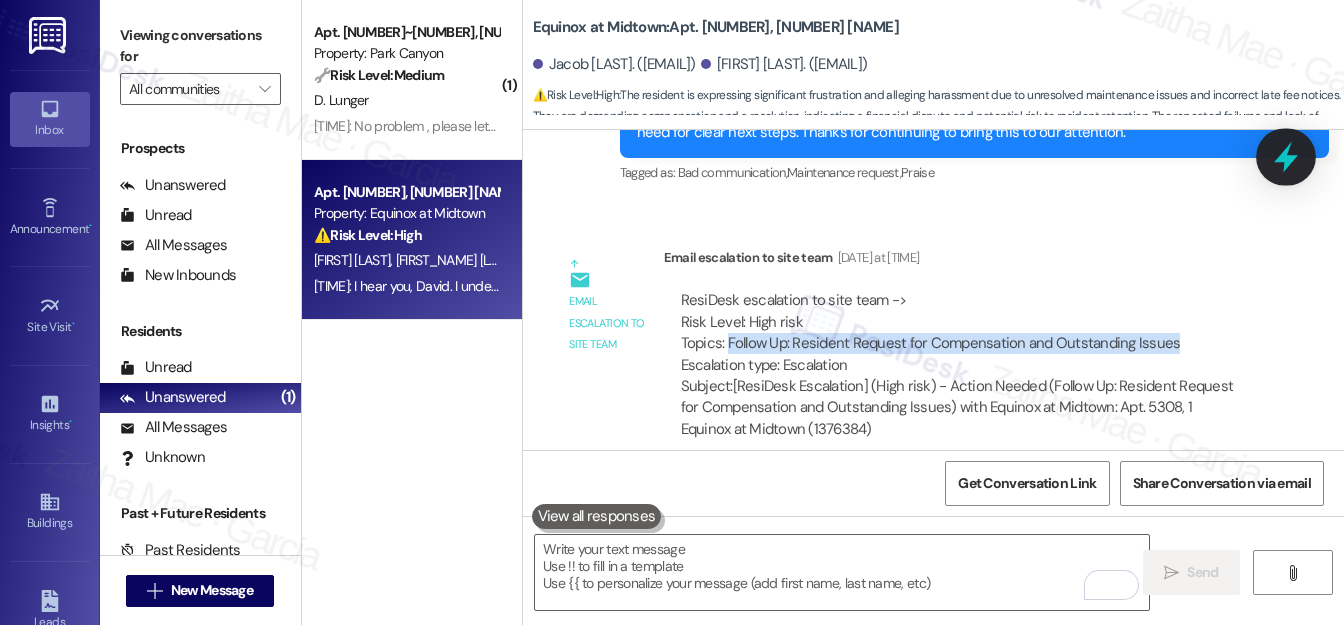 click 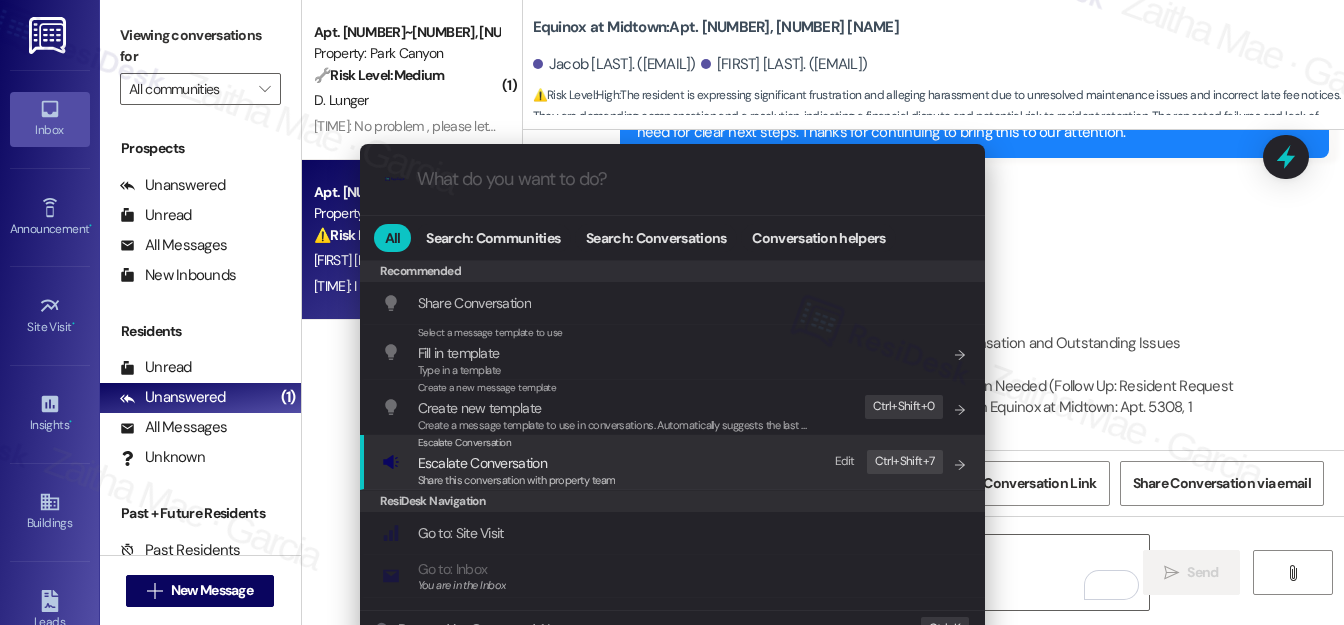 click on "Escalate Conversation" at bounding box center [482, 463] 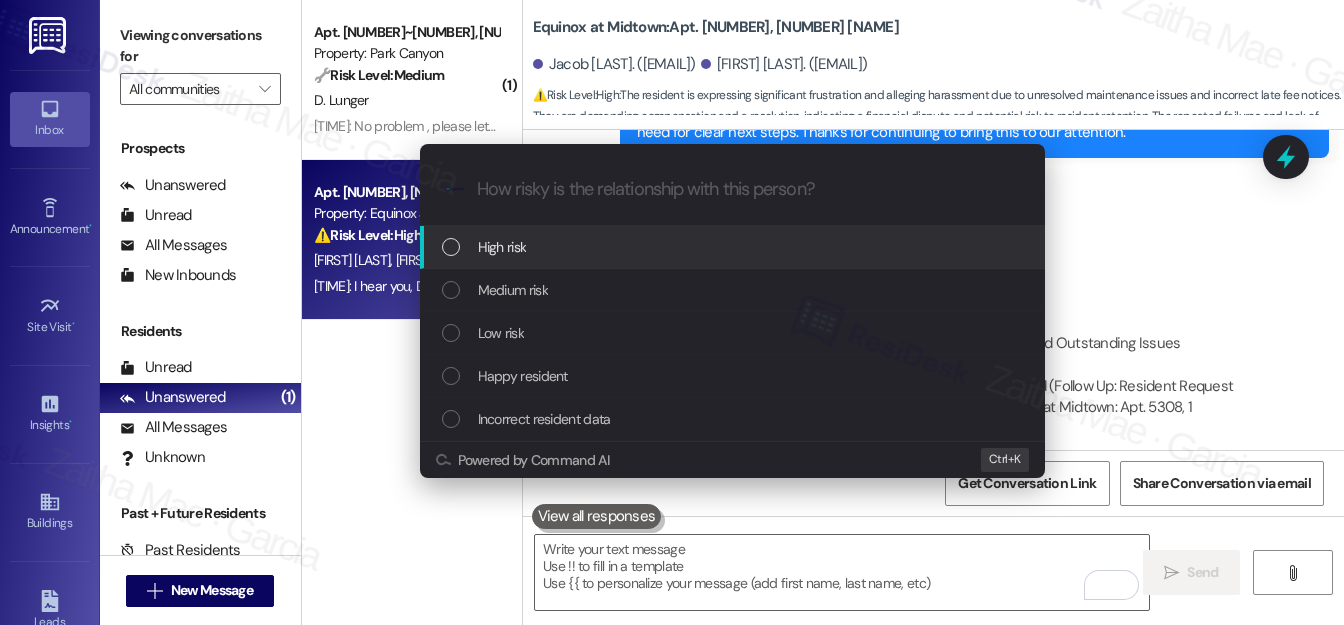 click on "High risk" at bounding box center [502, 247] 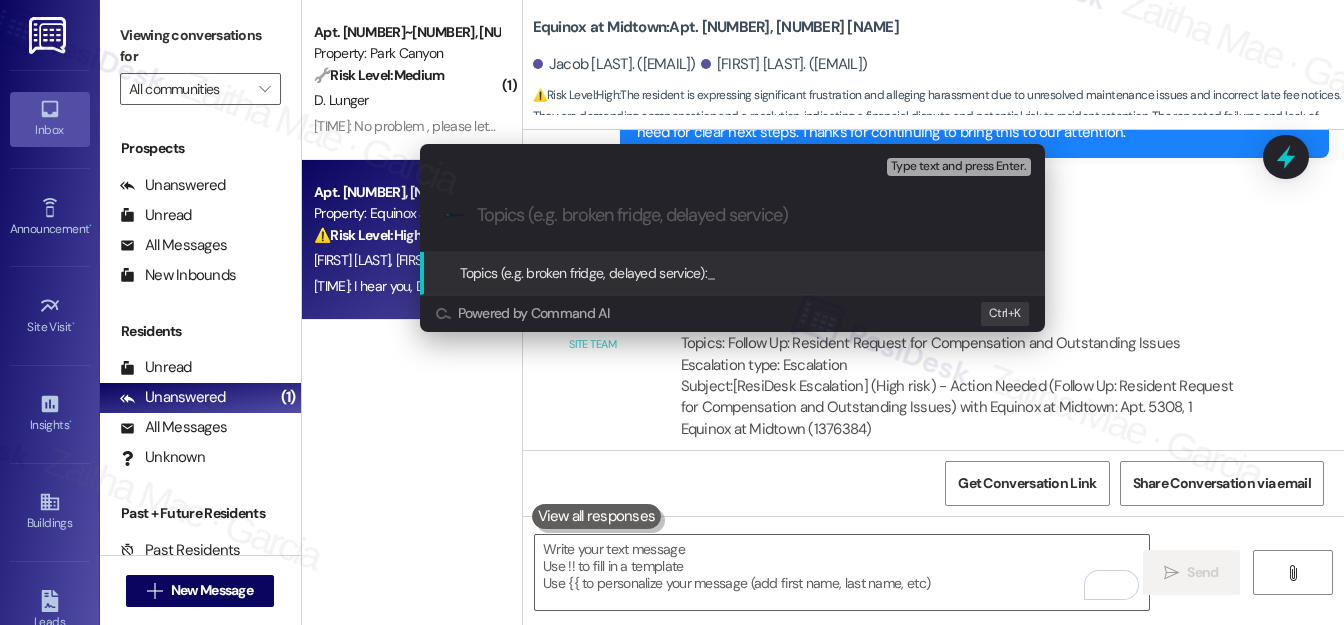 paste on "Follow Up: Resident Request for Compensation and Outstanding Issues" 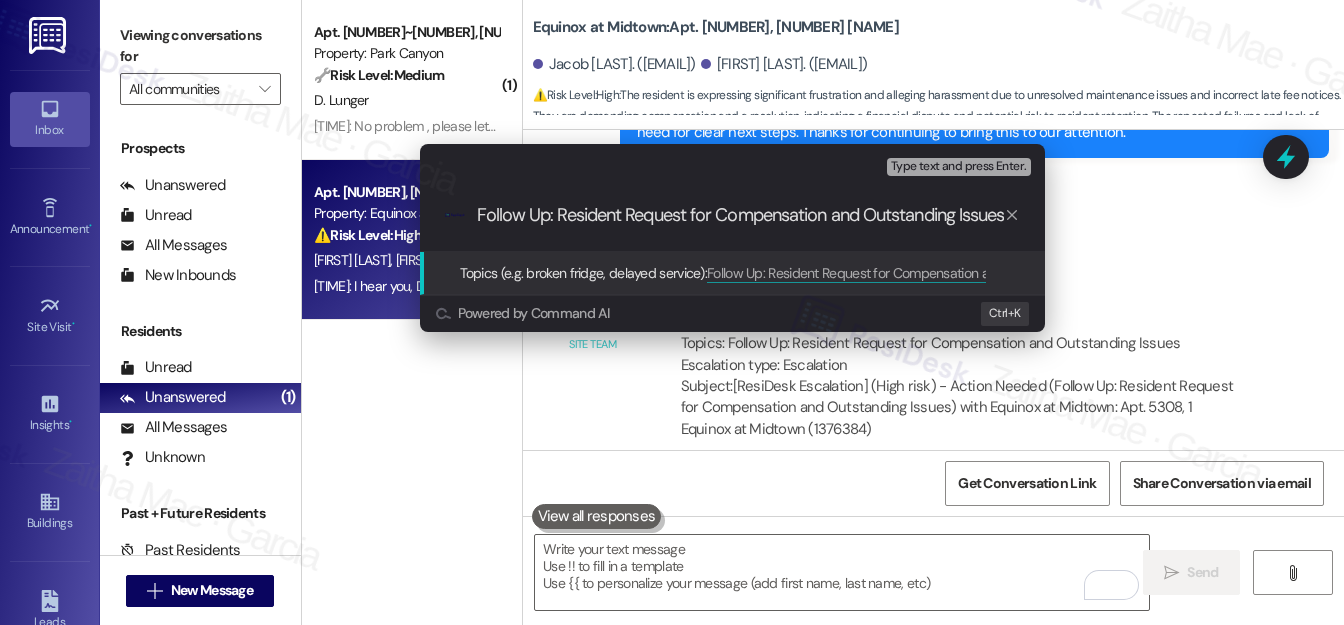 scroll, scrollTop: 0, scrollLeft: 8, axis: horizontal 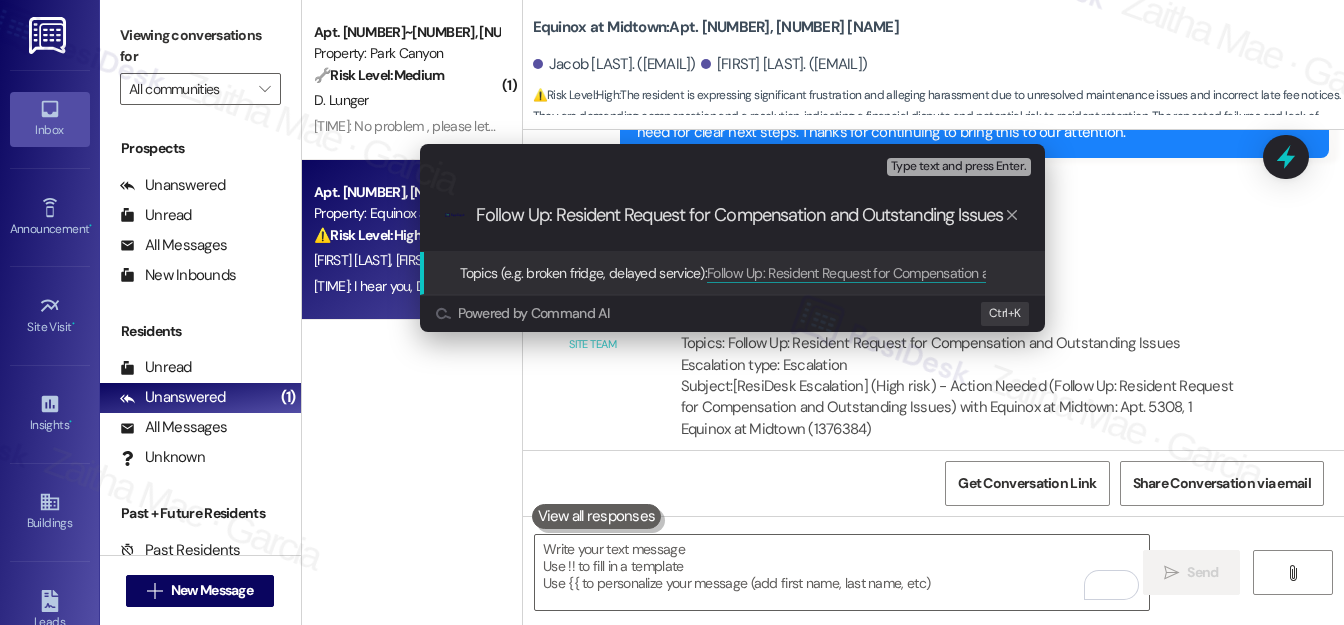 type 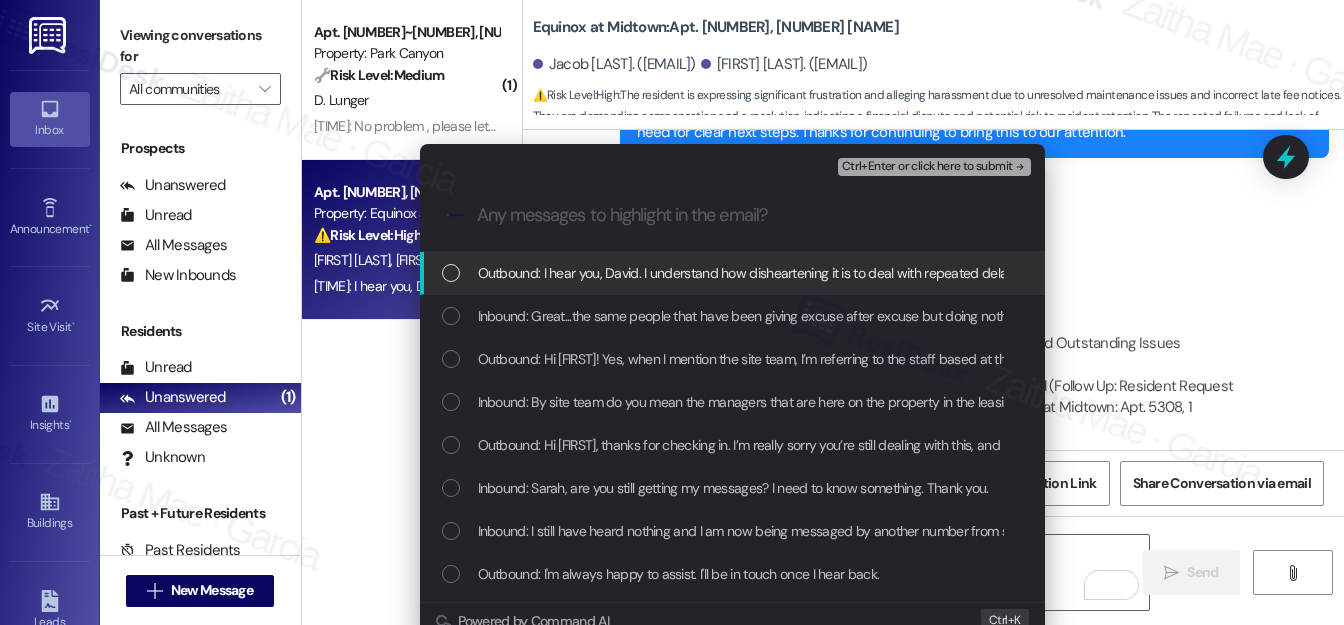 scroll, scrollTop: 0, scrollLeft: 0, axis: both 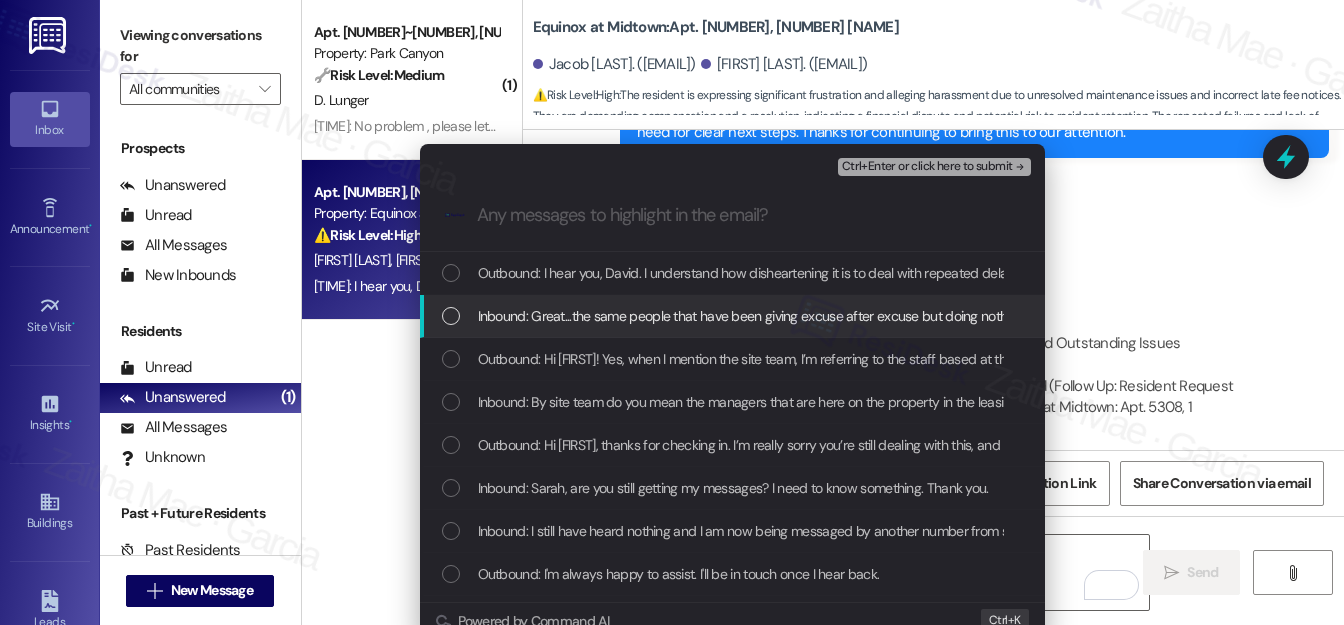 click at bounding box center (451, 316) 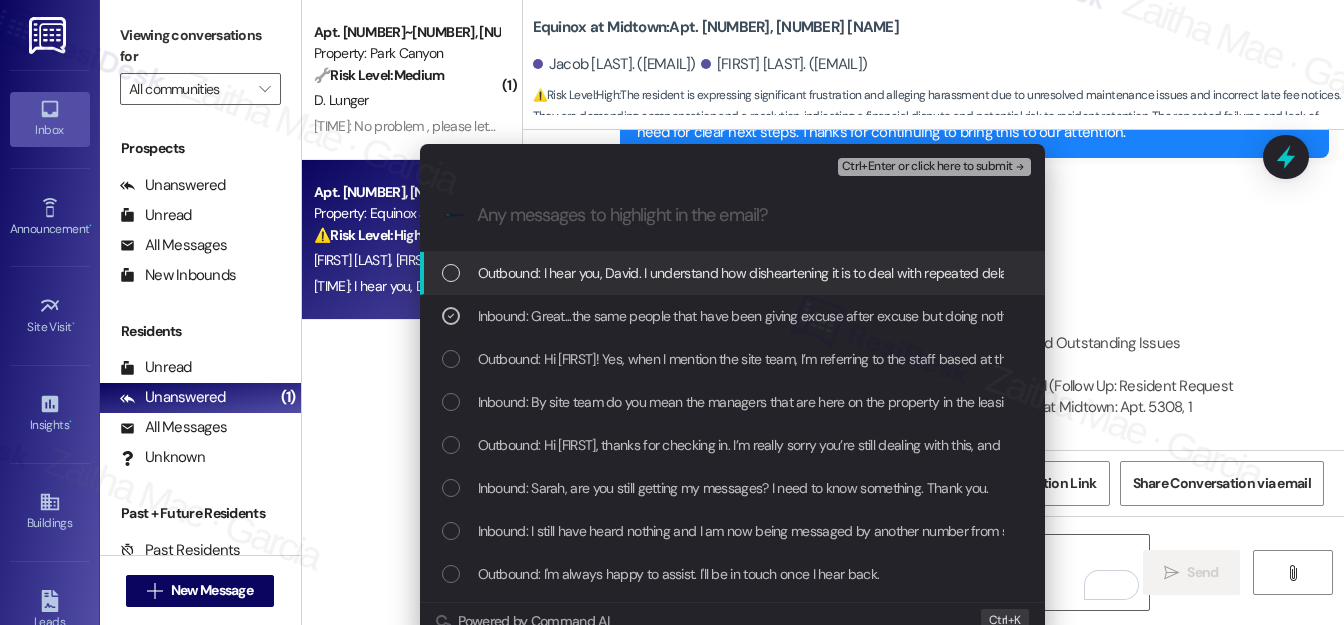 click on "Ctrl+Enter or click here to submit" at bounding box center (927, 167) 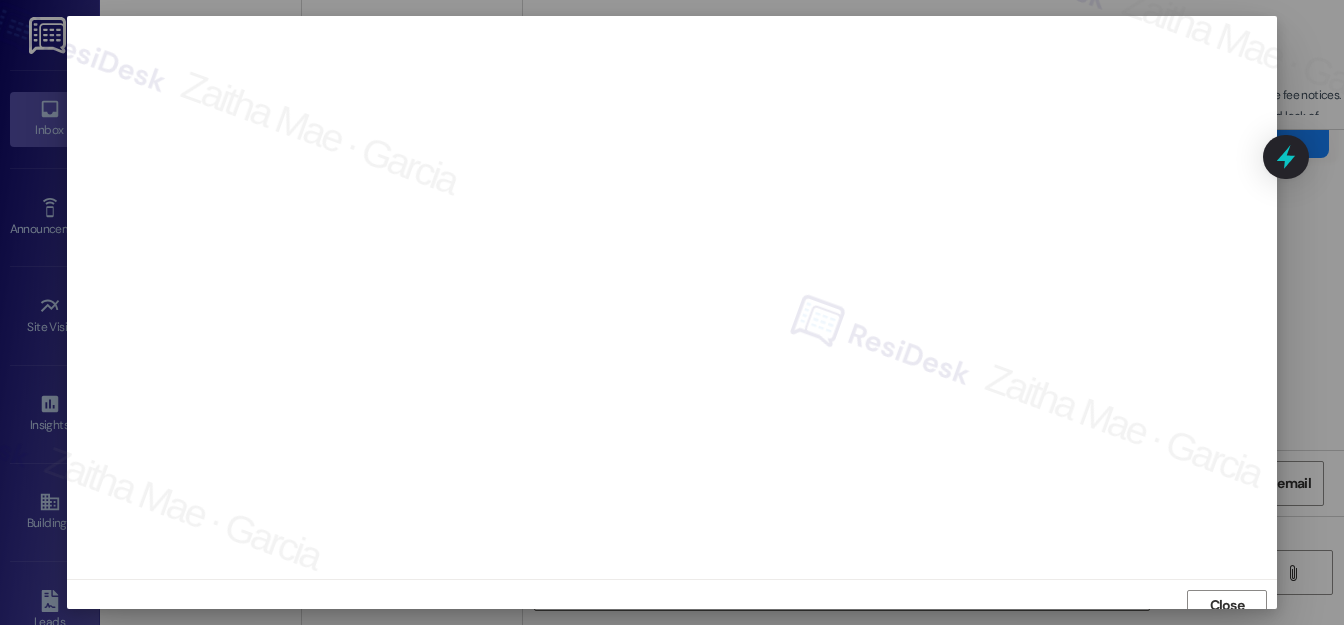 scroll, scrollTop: 12, scrollLeft: 0, axis: vertical 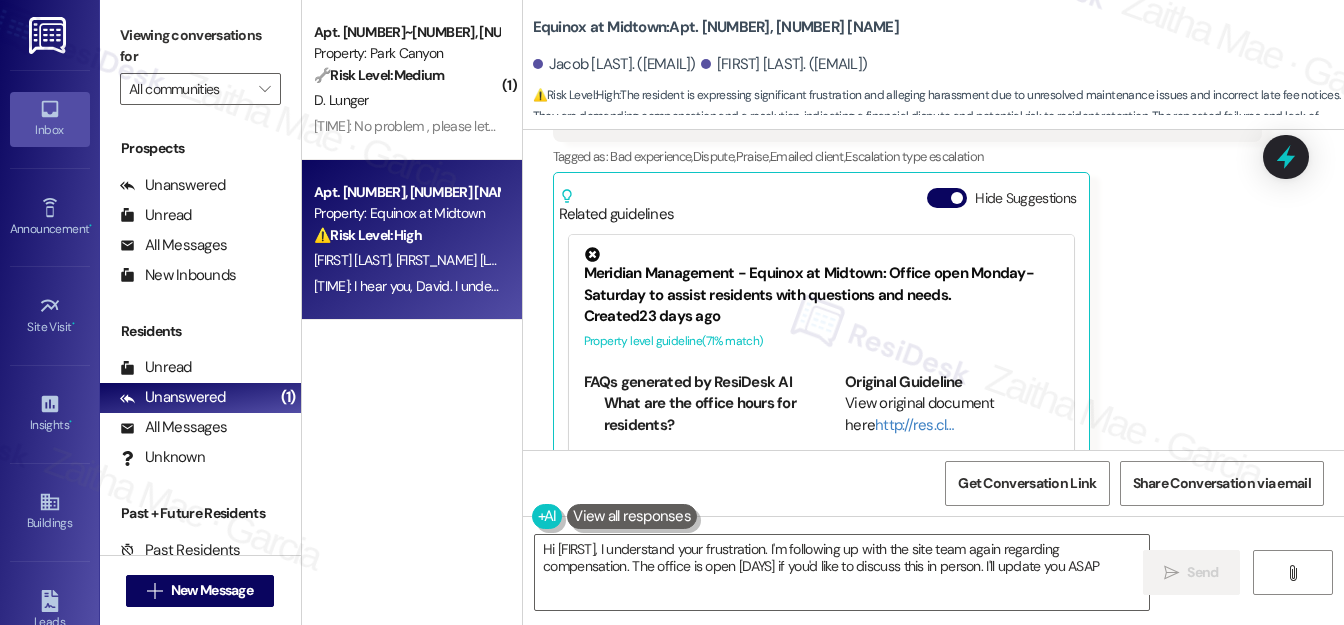 type on "Hi {{first_name}}, I understand your frustration. I'm following up with the site team again regarding compensation. The office is open Mon-Sat if you'd like to discuss this in person. I'll update you ASAP!" 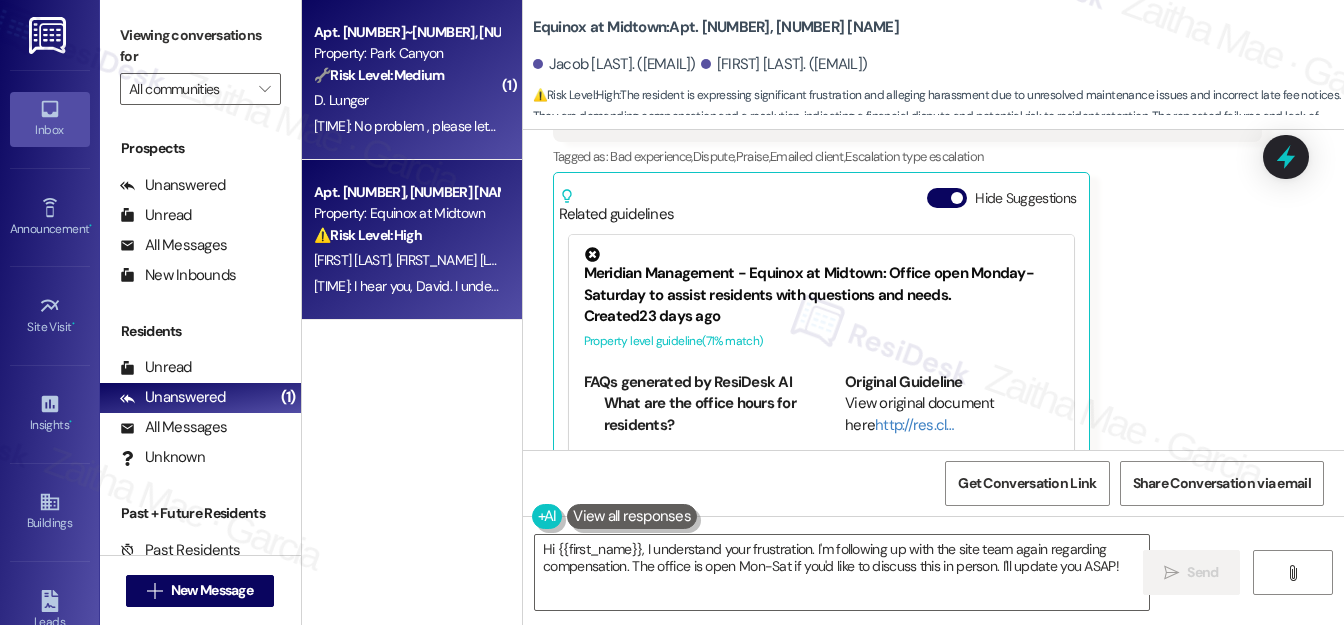 click on "🔧  Risk Level:  Medium" at bounding box center (379, 75) 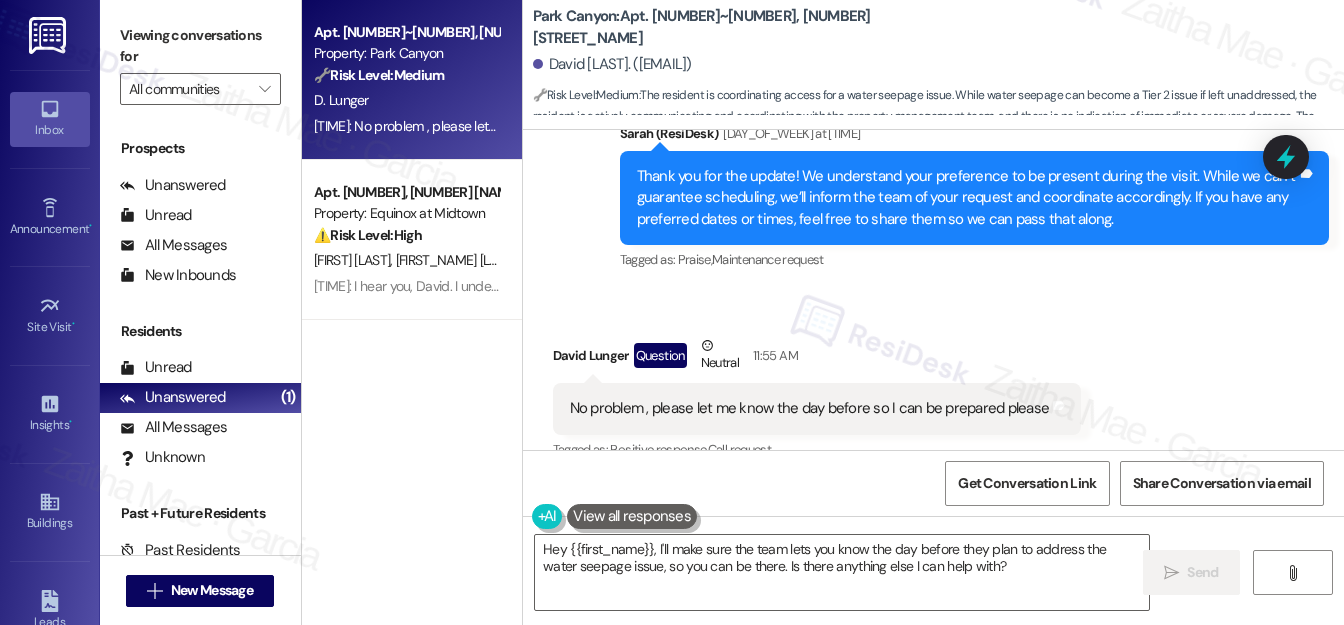 scroll, scrollTop: 4936, scrollLeft: 0, axis: vertical 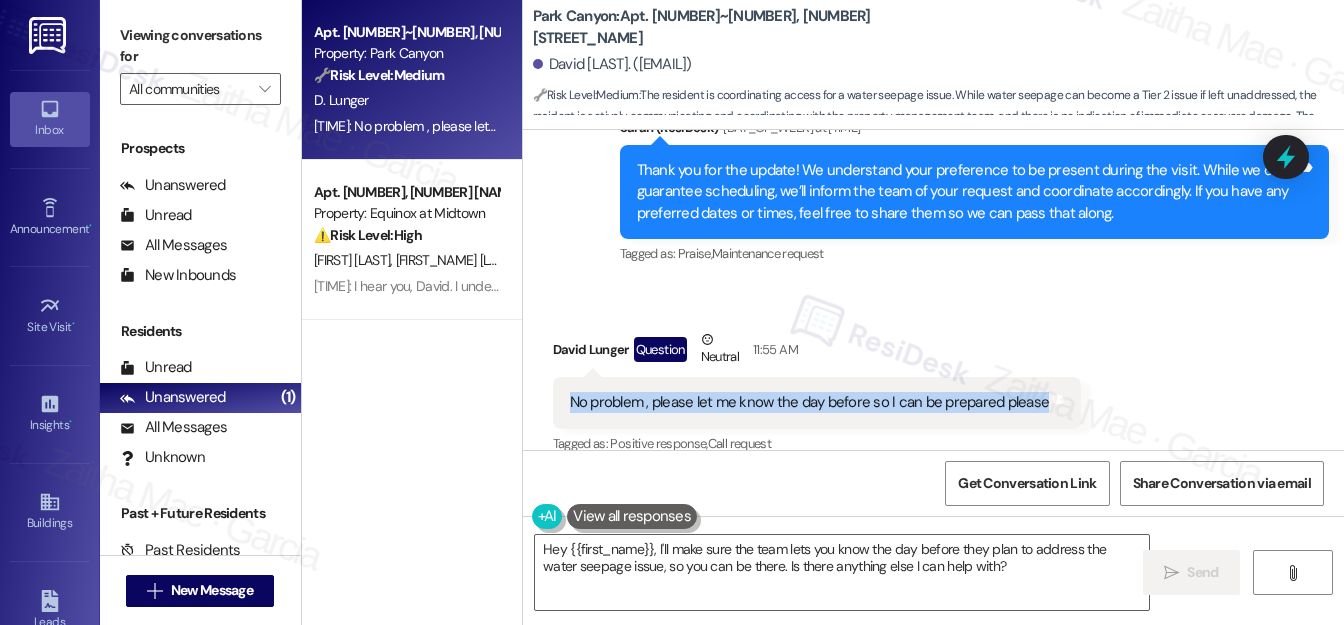 drag, startPoint x: 563, startPoint y: 378, endPoint x: 1039, endPoint y: 397, distance: 476.37906 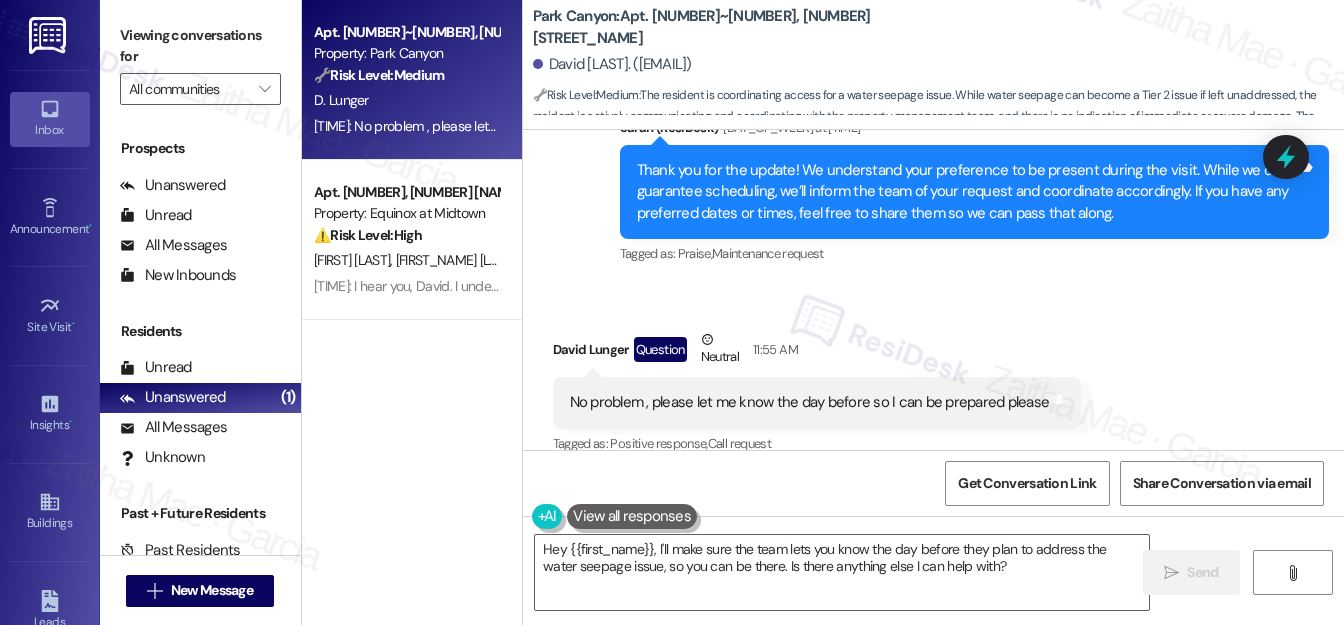 click on "Received via SMS David Lunger Question   Neutral [TIME] No problem , please let me know the day before so I can be prepared please   Tags and notes Tagged as:   Positive response ,  Click to highlight conversations about Positive response Call request Click to highlight conversations about Call request" at bounding box center [933, 379] 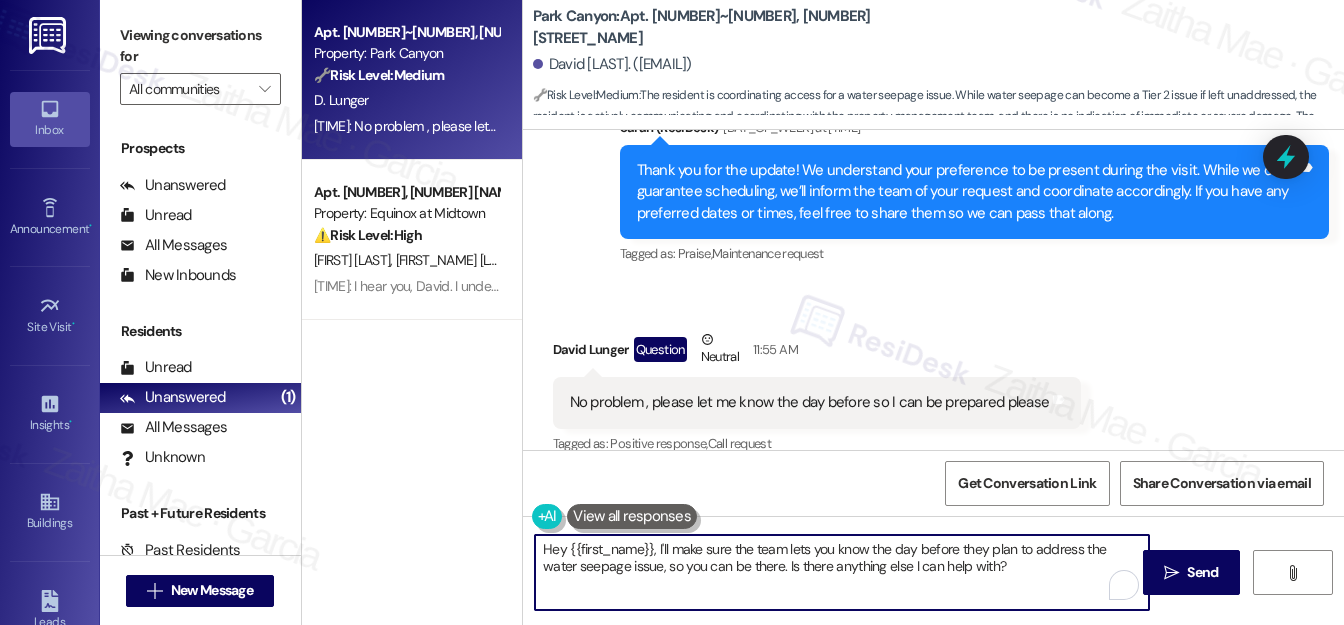 click on "Hey {{first_name}}, I'll make sure the team lets you know the day before they plan to address the water seepage issue, so you can be there. Is there anything else I can help with?" at bounding box center (842, 572) 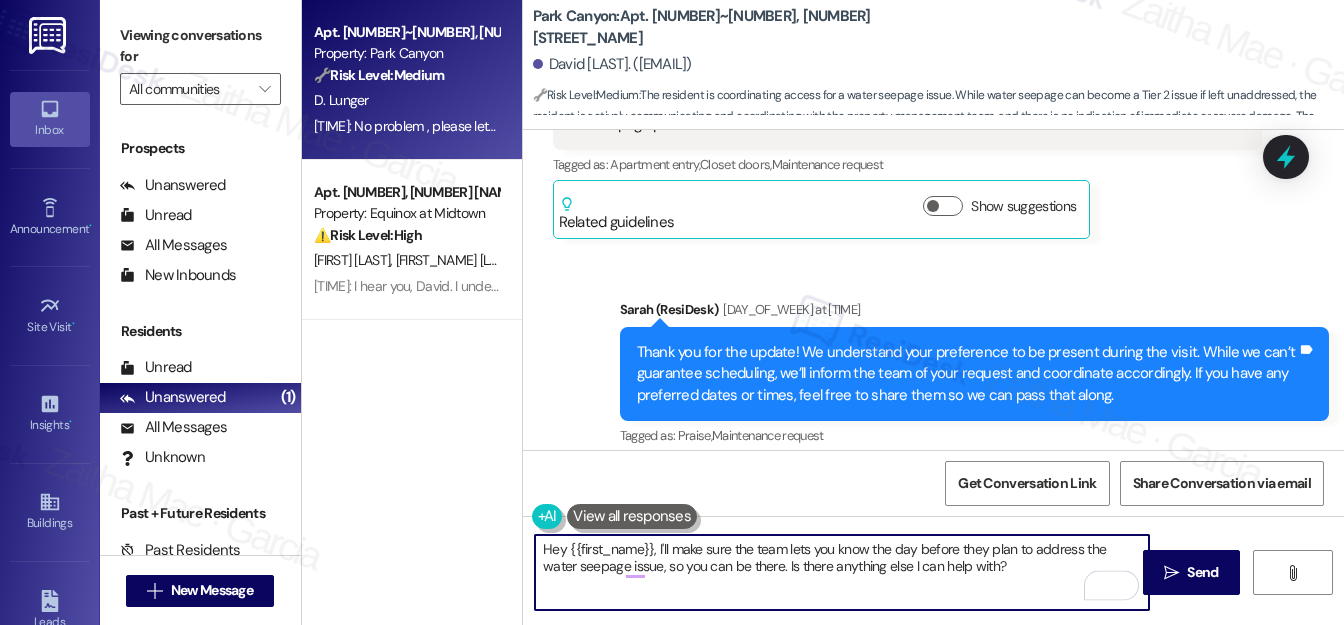 scroll, scrollTop: 4936, scrollLeft: 0, axis: vertical 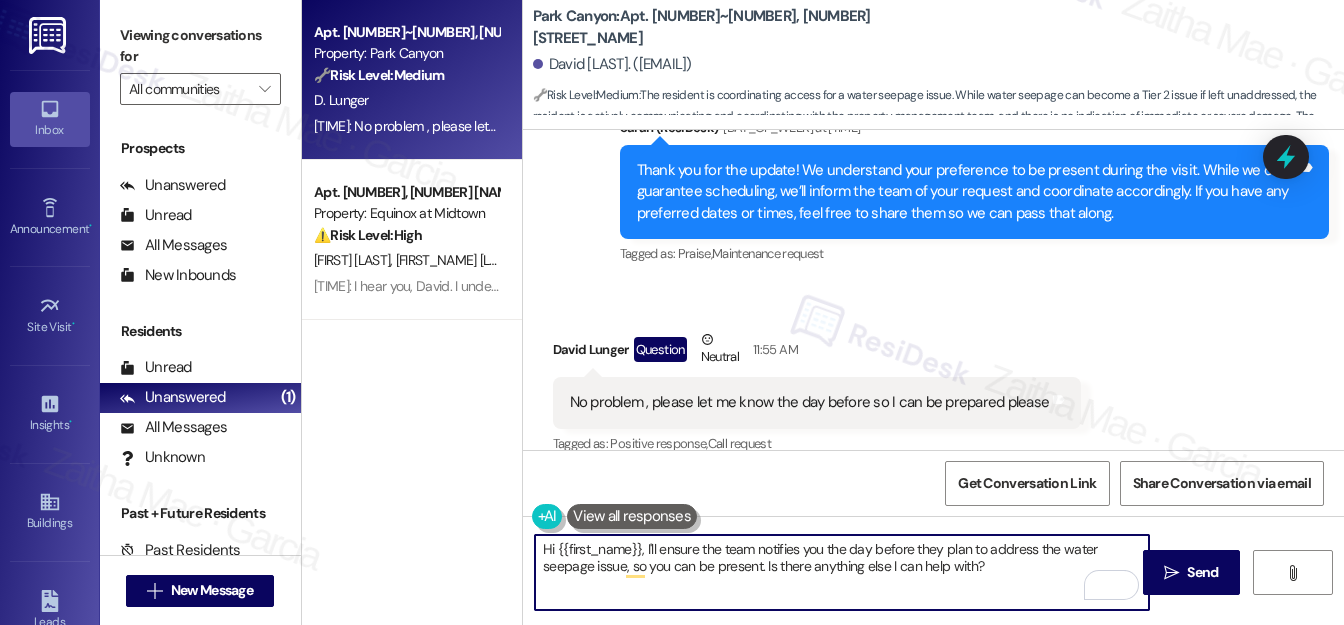 click on "Hi {{first_name}}, I'll ensure the team notifies you the day before they plan to address the water seepage issue, so you can be present. Is there anything else I can help with?" at bounding box center [842, 572] 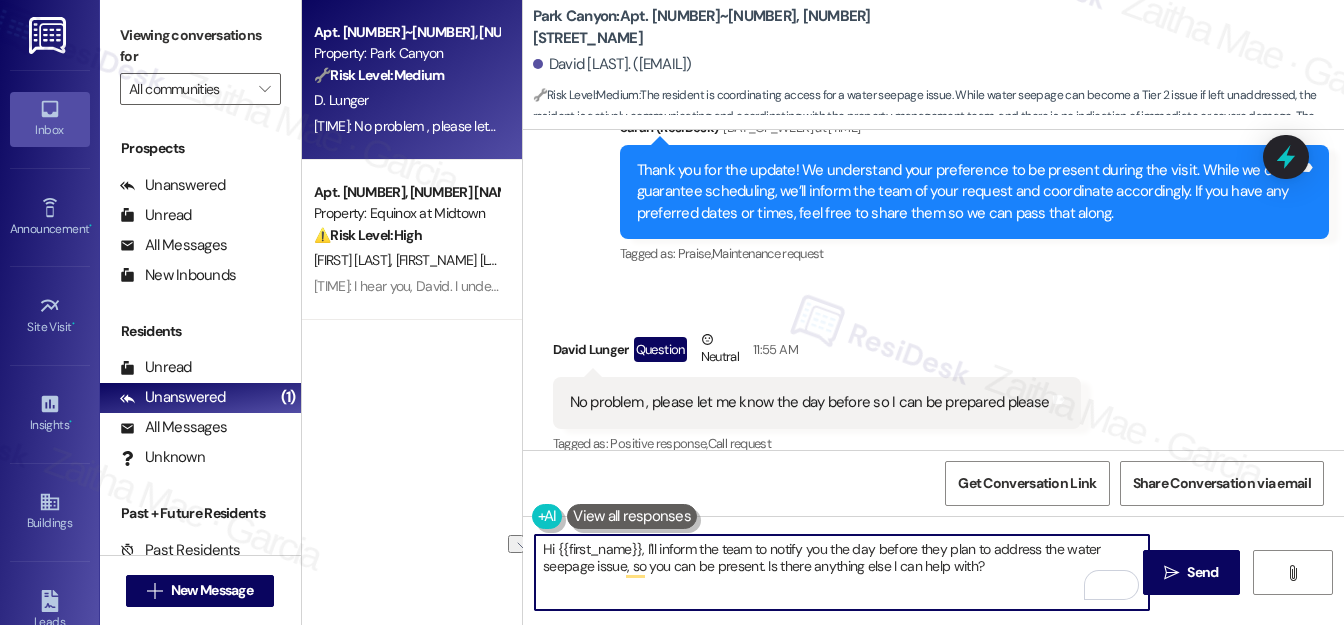 drag, startPoint x: 761, startPoint y: 565, endPoint x: 977, endPoint y: 583, distance: 216.7487 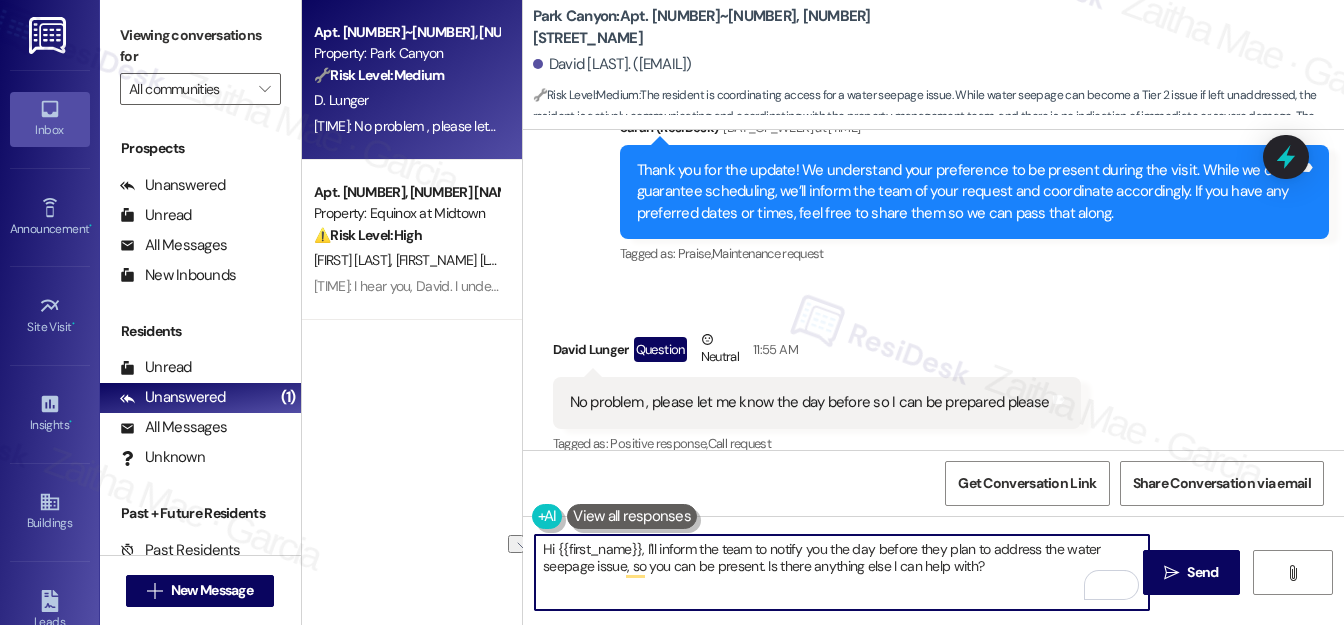 click on "Hi {{first_name}}, I'll inform the team to notify you the day before they plan to address the water seepage issue, so you can be present. Is there anything else I can help with?" at bounding box center (842, 572) 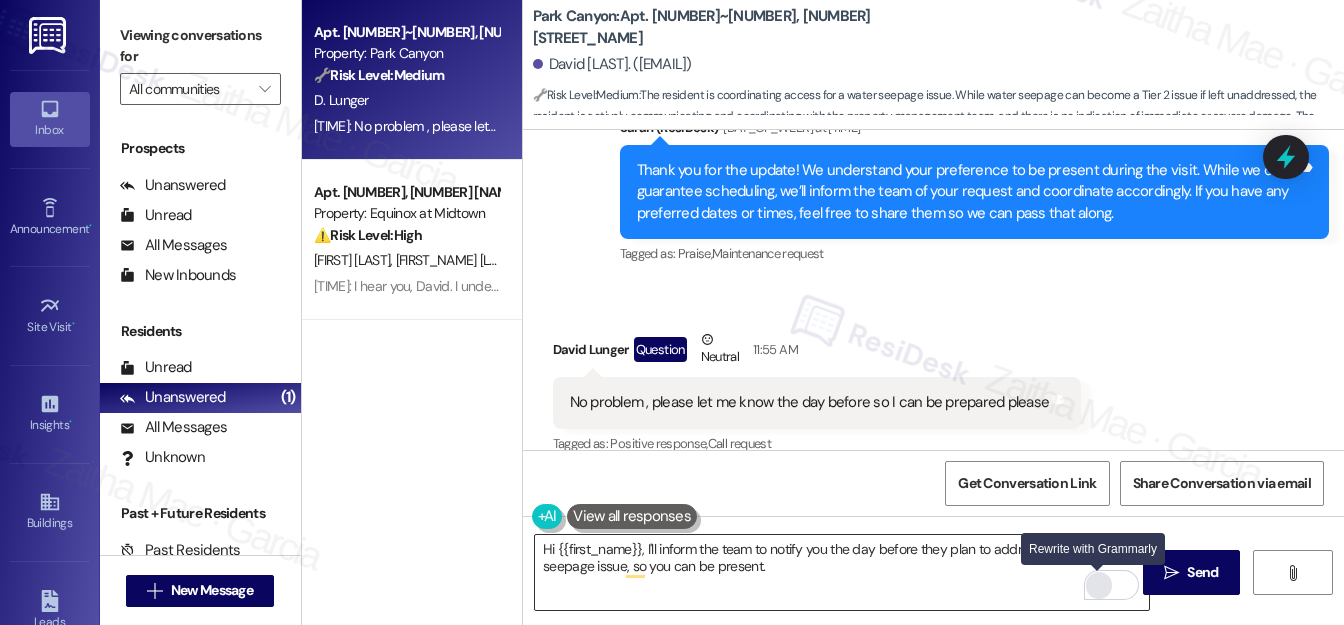 click at bounding box center [1099, 585] 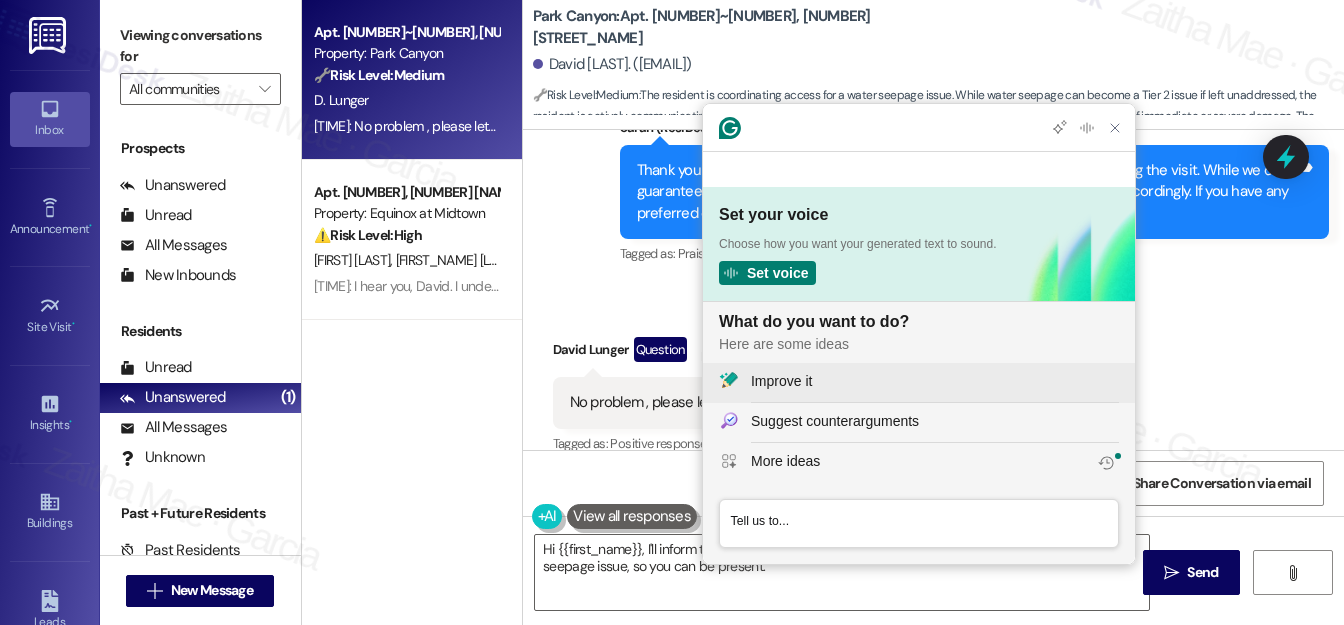 scroll, scrollTop: 0, scrollLeft: 0, axis: both 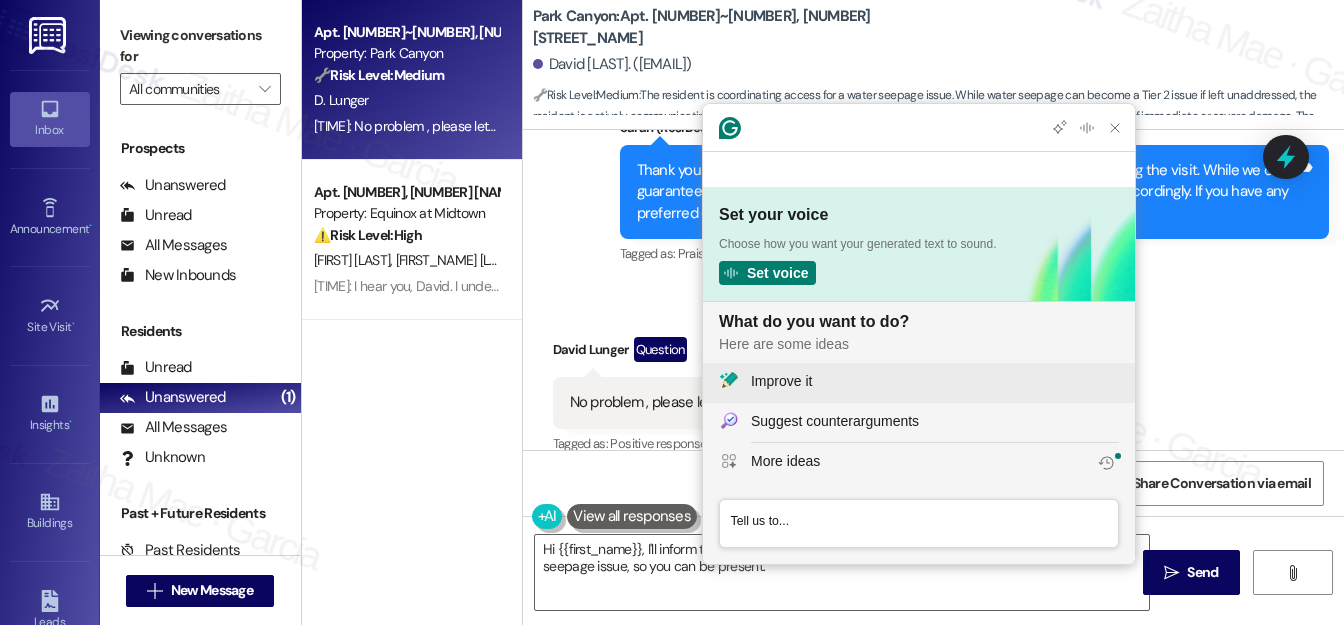 click on "Improve it" 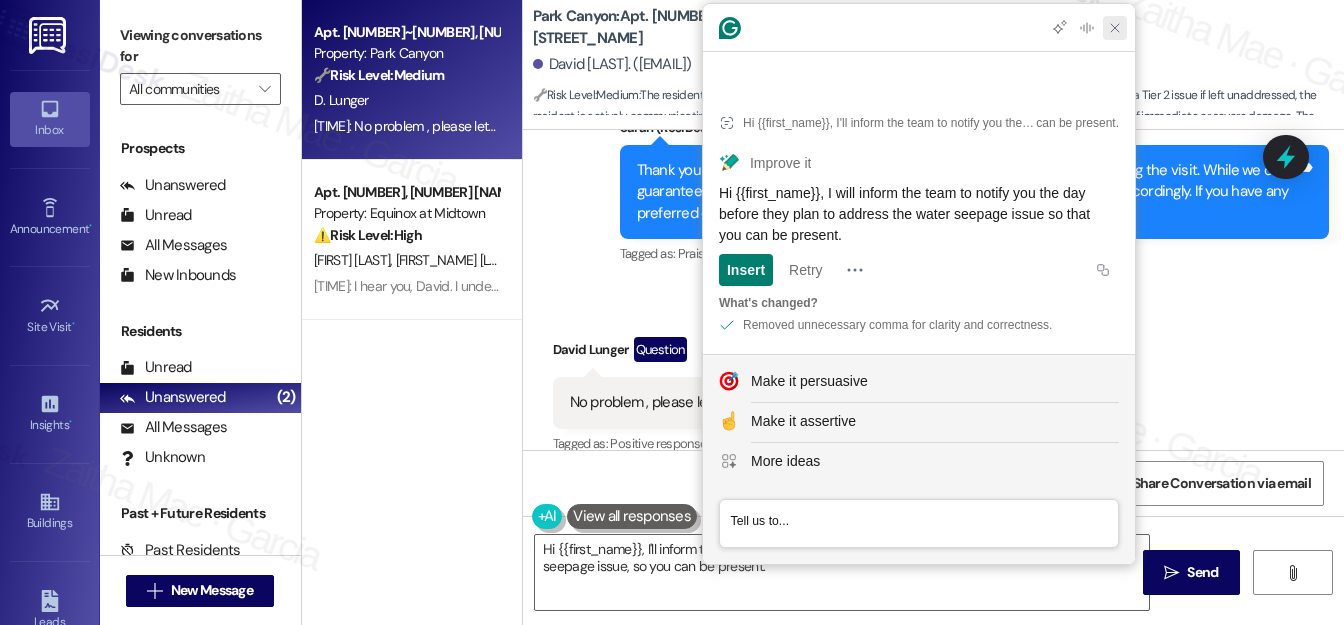 drag, startPoint x: 1116, startPoint y: 62, endPoint x: 1094, endPoint y: 100, distance: 43.908997 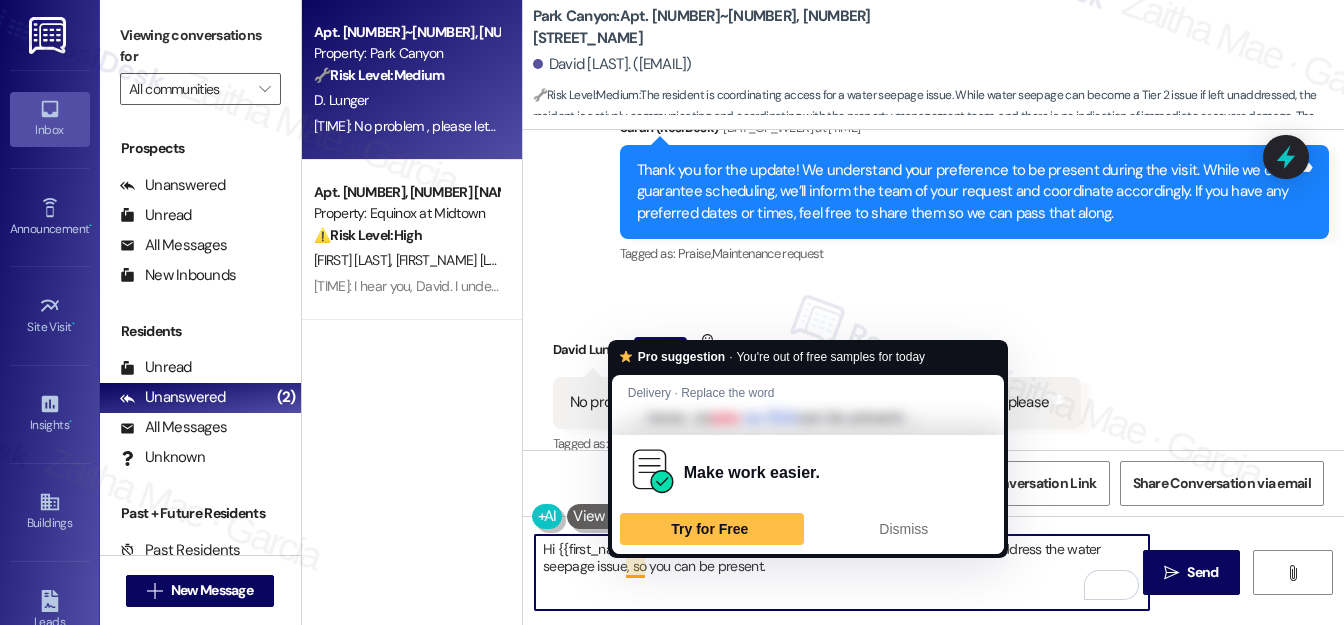 click on "Hi {{first_name}}, I'll inform the team to notify you the day before they plan to address the water seepage issue, so you can be present." at bounding box center [842, 572] 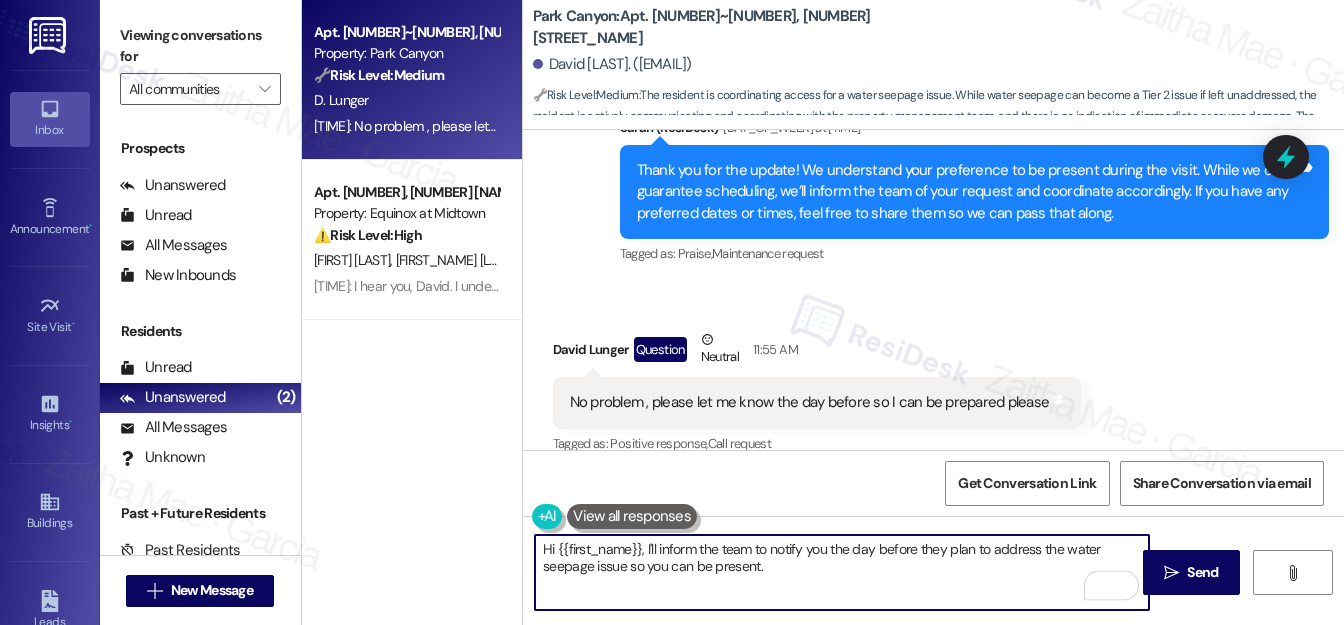 click on "Hi {{first_name}}, I'll inform the team to notify you the day before they plan to address the water seepage issue so you can be present." at bounding box center (842, 572) 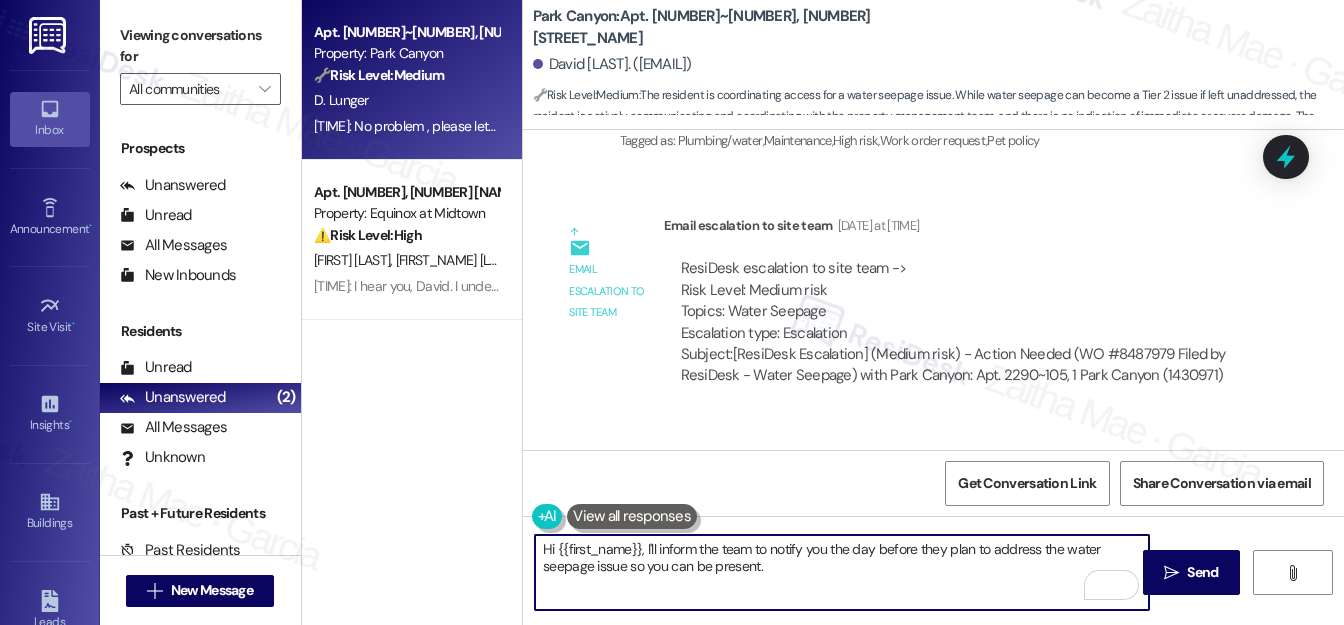 scroll, scrollTop: 4936, scrollLeft: 0, axis: vertical 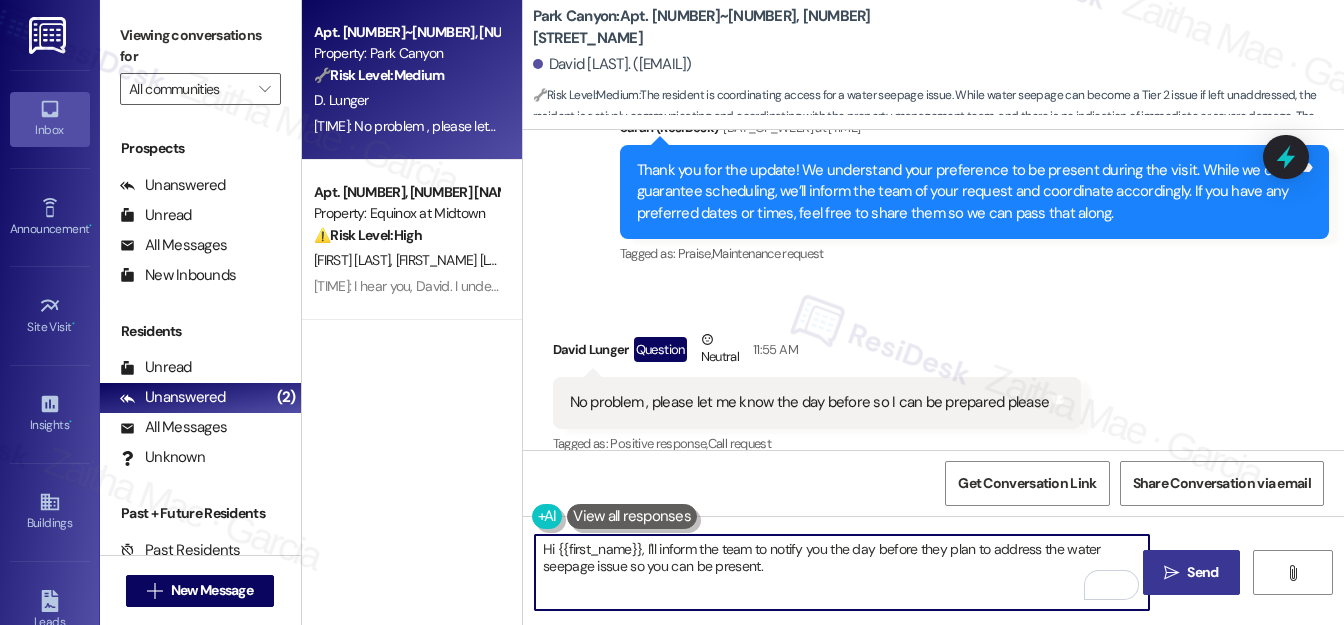type on "Hi {{first_name}}, I'll inform the team to notify you the day before they plan to address the water seepage issue so you can be present." 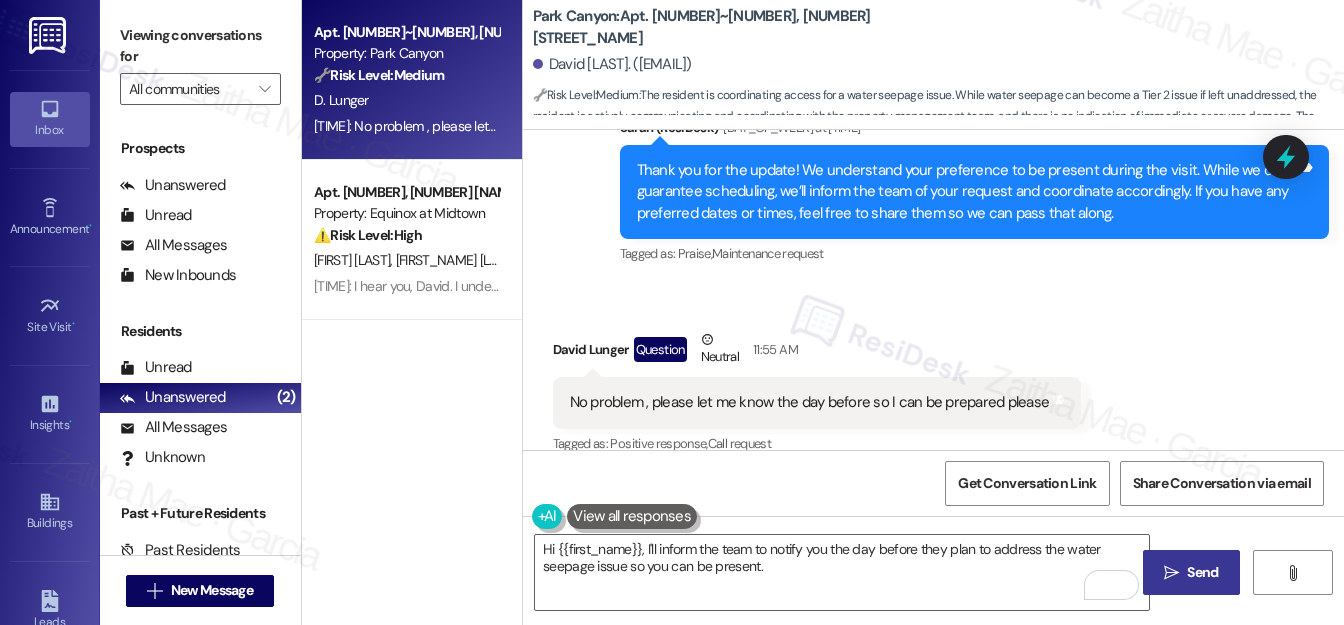 click on "Send" at bounding box center (1202, 572) 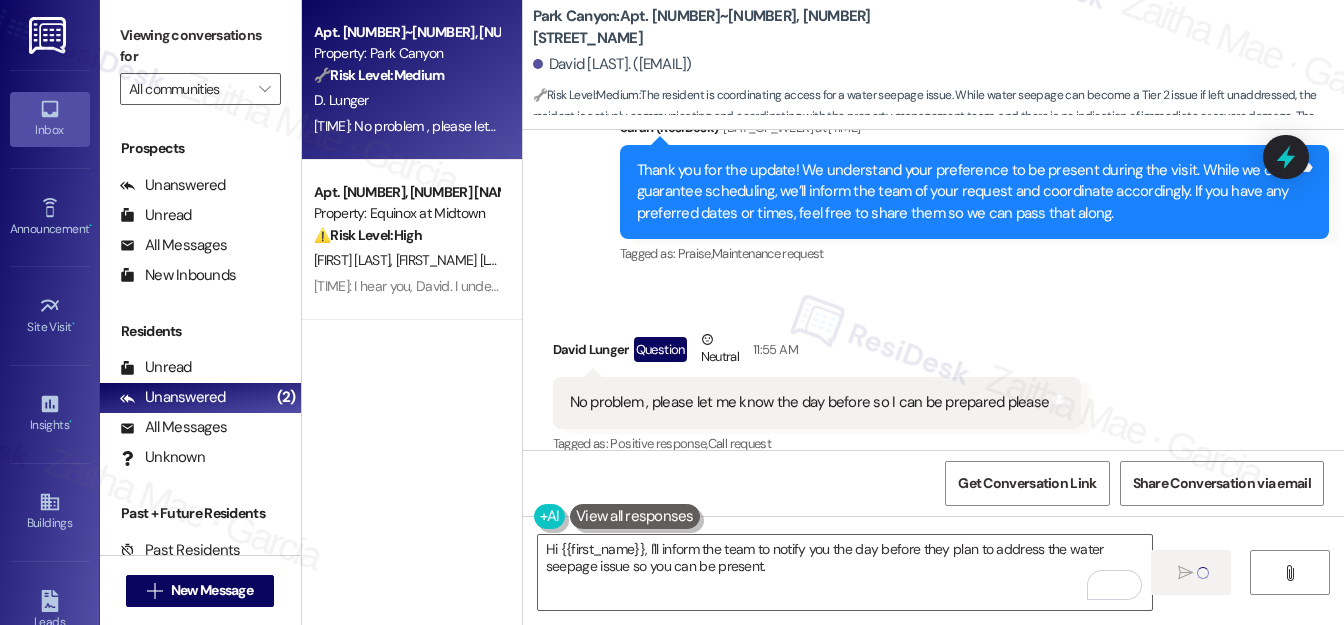 type 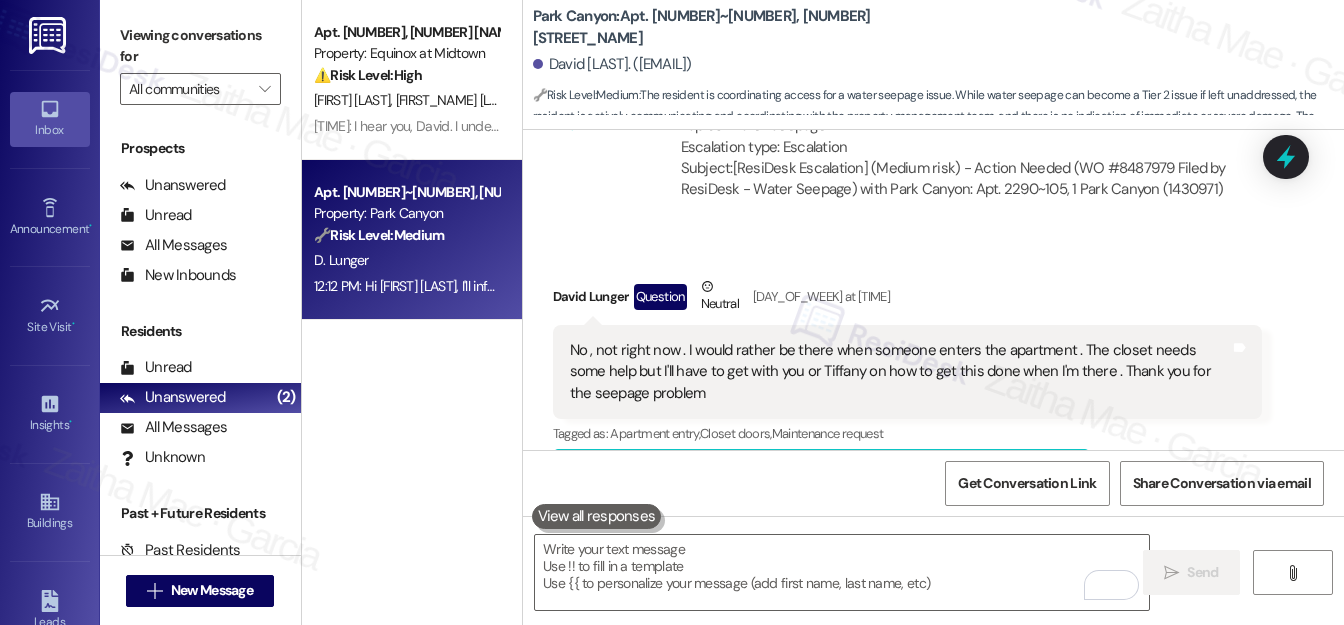 scroll, scrollTop: 4481, scrollLeft: 0, axis: vertical 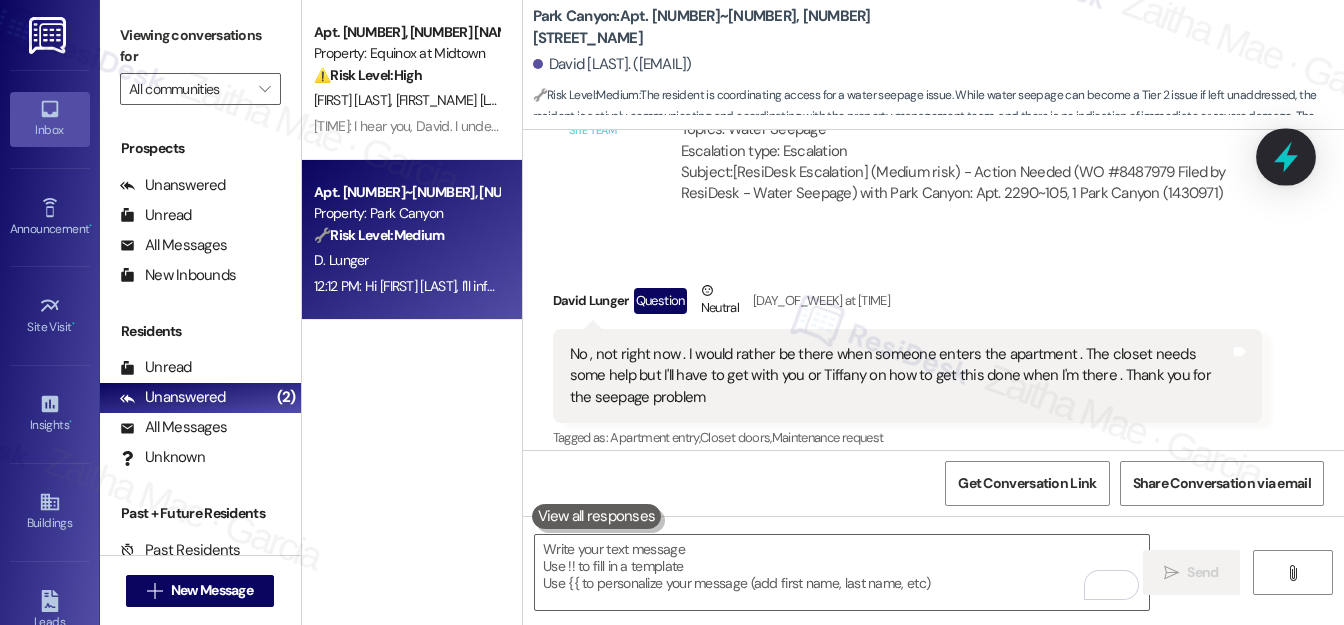 click 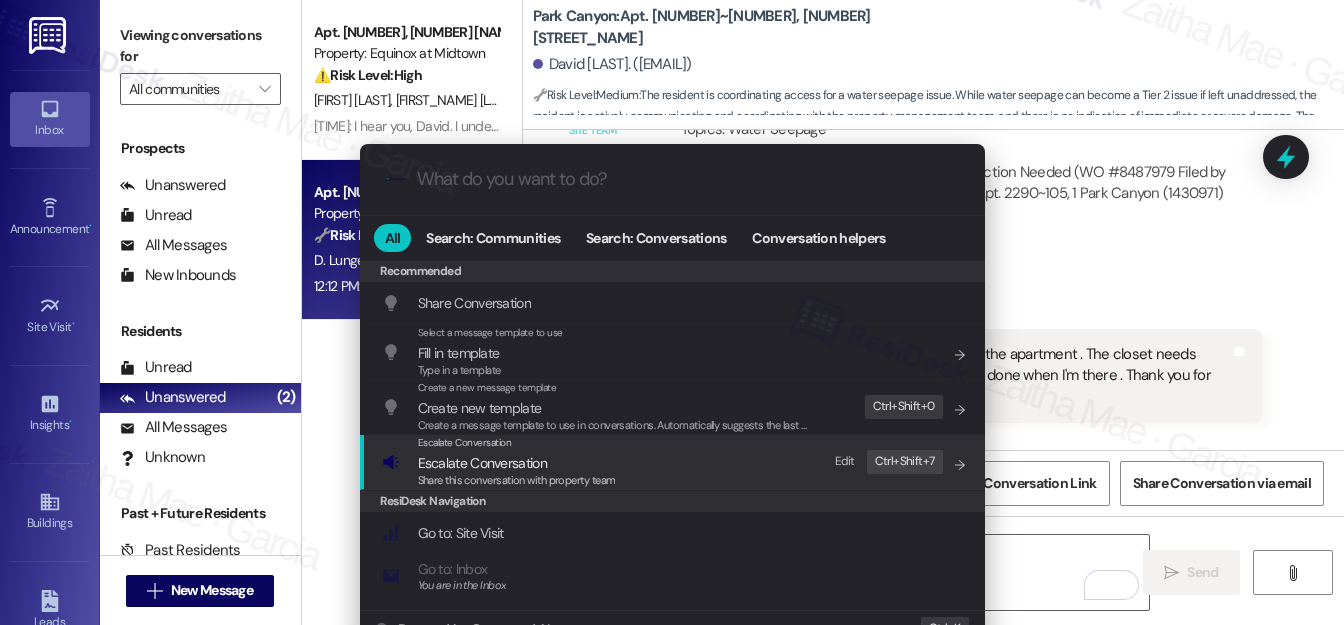 click on "Escalate Conversation" at bounding box center (482, 463) 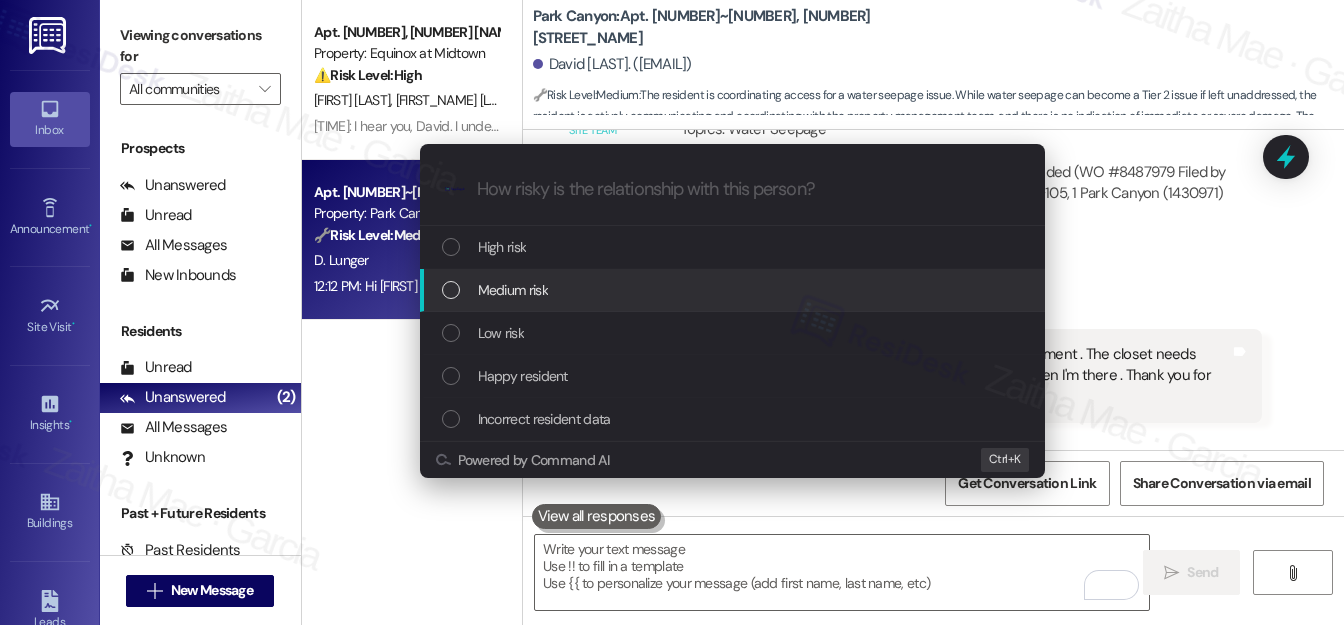 click on "Medium risk" at bounding box center (734, 290) 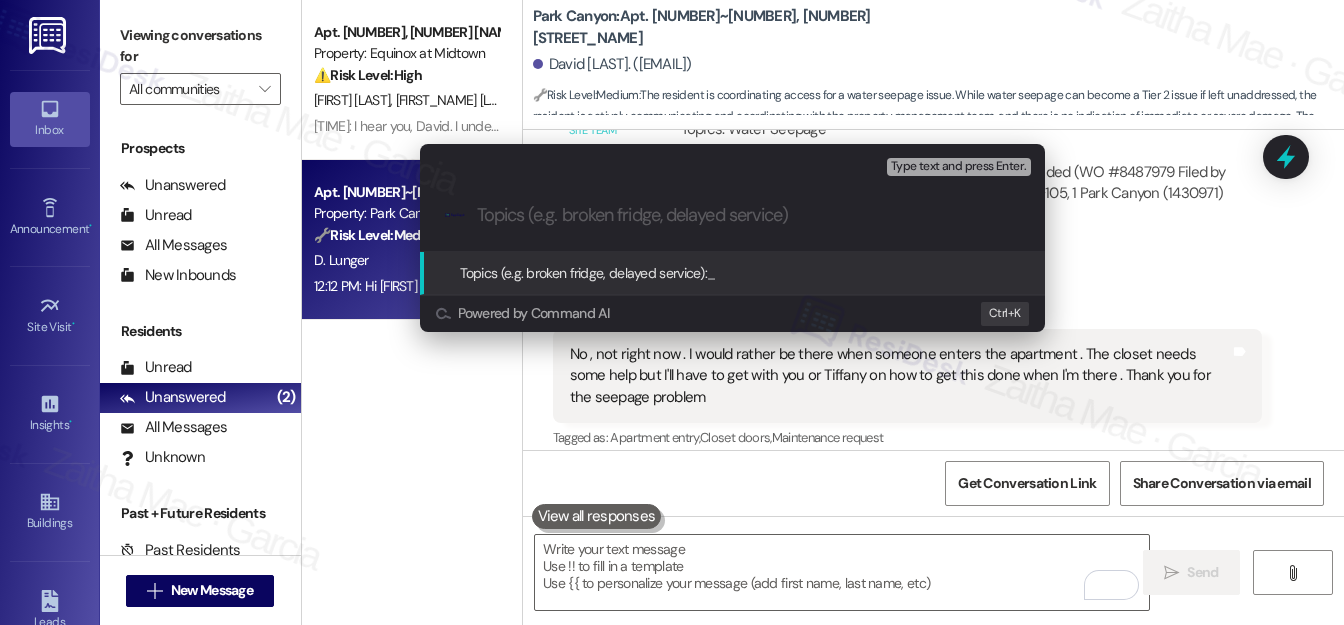 click on "Escalate Conversation Medium risk Topics (e.g. broken fridge, delayed service) Any messages to highlight in the email? Type text and press Enter. .cls-1{fill:#0a055f;}.cls-2{fill:#0cc4c4;} resideskLogoBlueOrange Topics (e.g. broken fridge, delayed service):  _ Powered by Command AI Ctrl+ K" at bounding box center (672, 312) 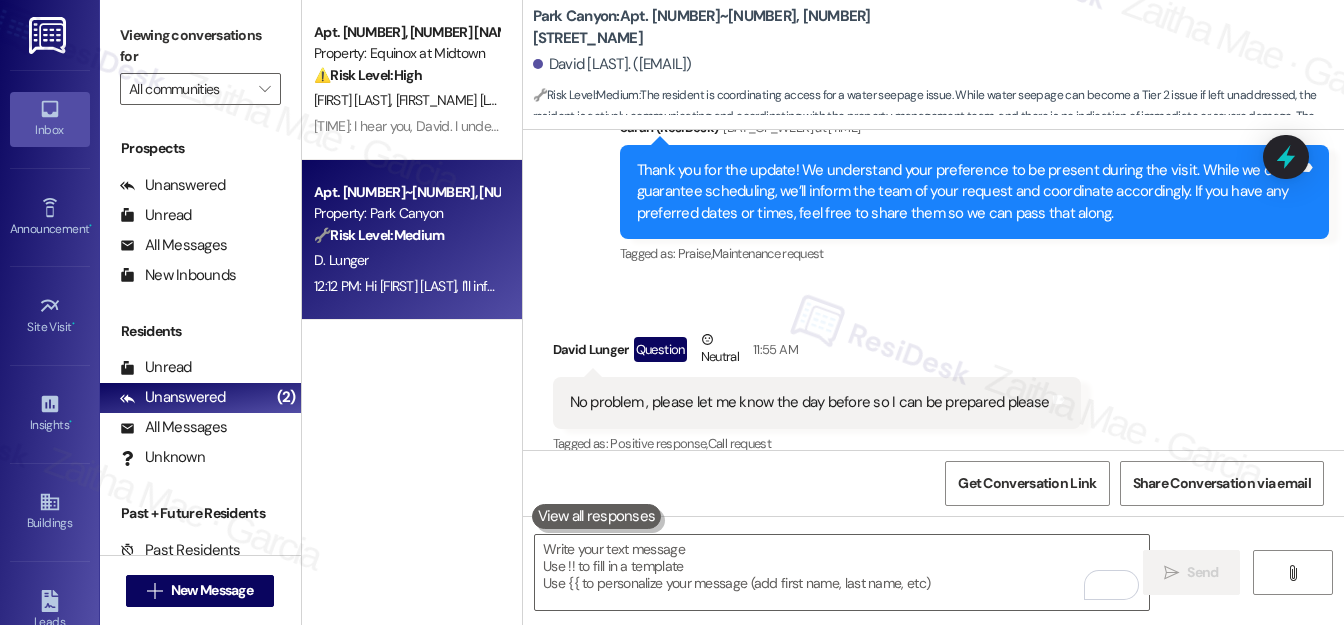 scroll, scrollTop: 5096, scrollLeft: 0, axis: vertical 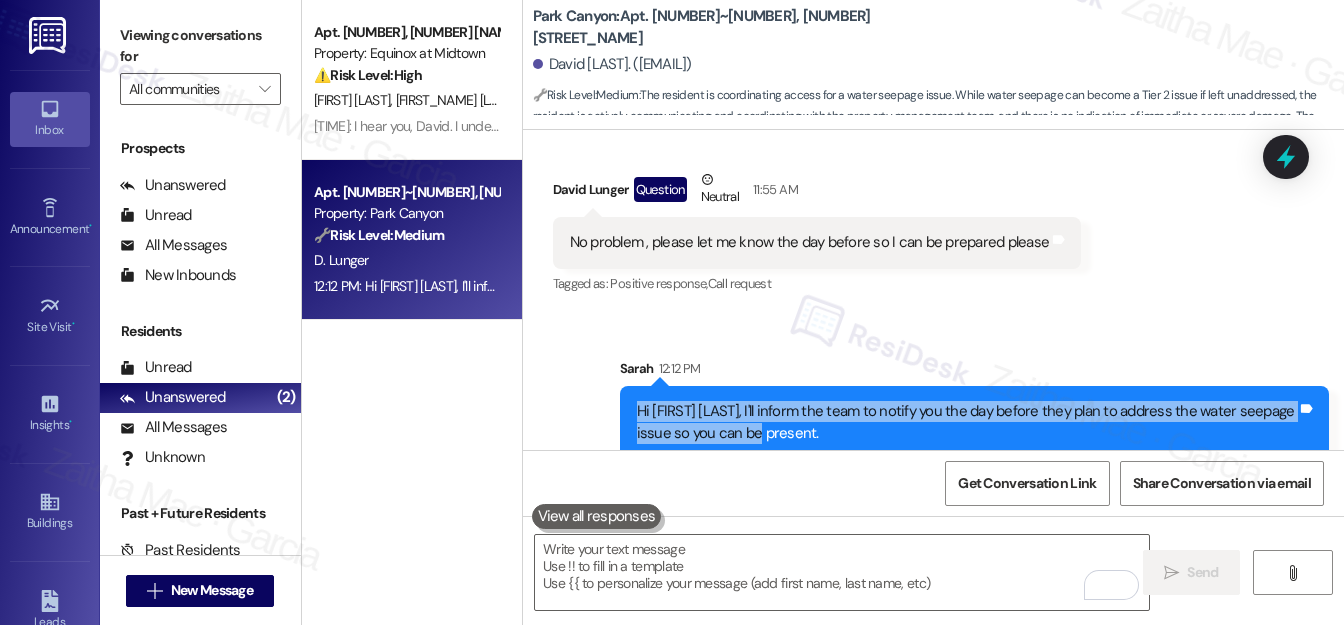 drag, startPoint x: 626, startPoint y: 384, endPoint x: 787, endPoint y: 415, distance: 163.9573 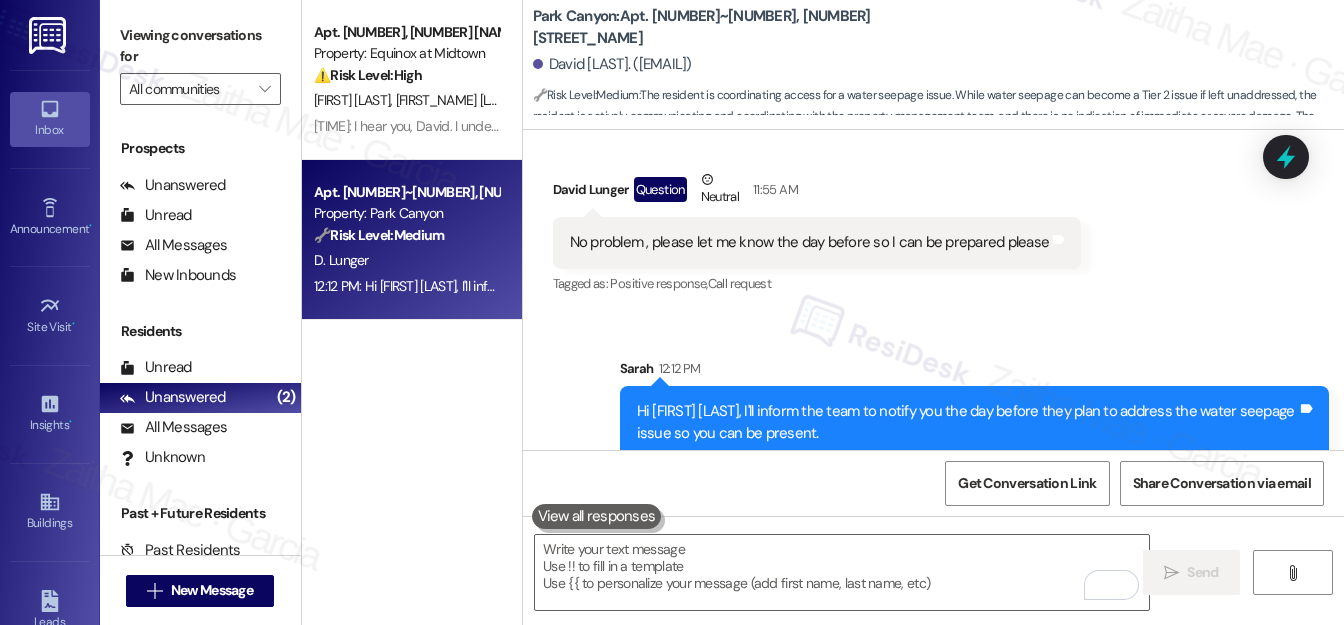 click on "Sent via SMS [LAST_NAME] [TIME] Hi [FIRST_NAME], I'll inform the team to notify you the day before they plan to address the water seepage issue so you can be present. Tags and notes" at bounding box center [933, 393] 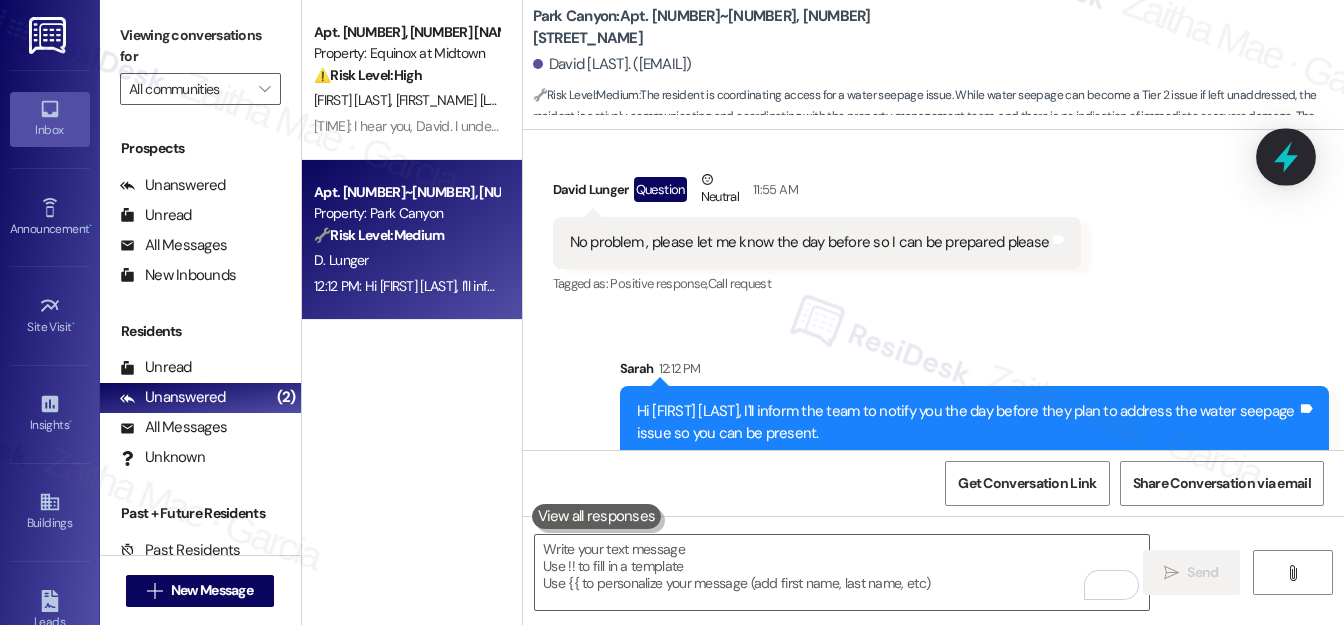click 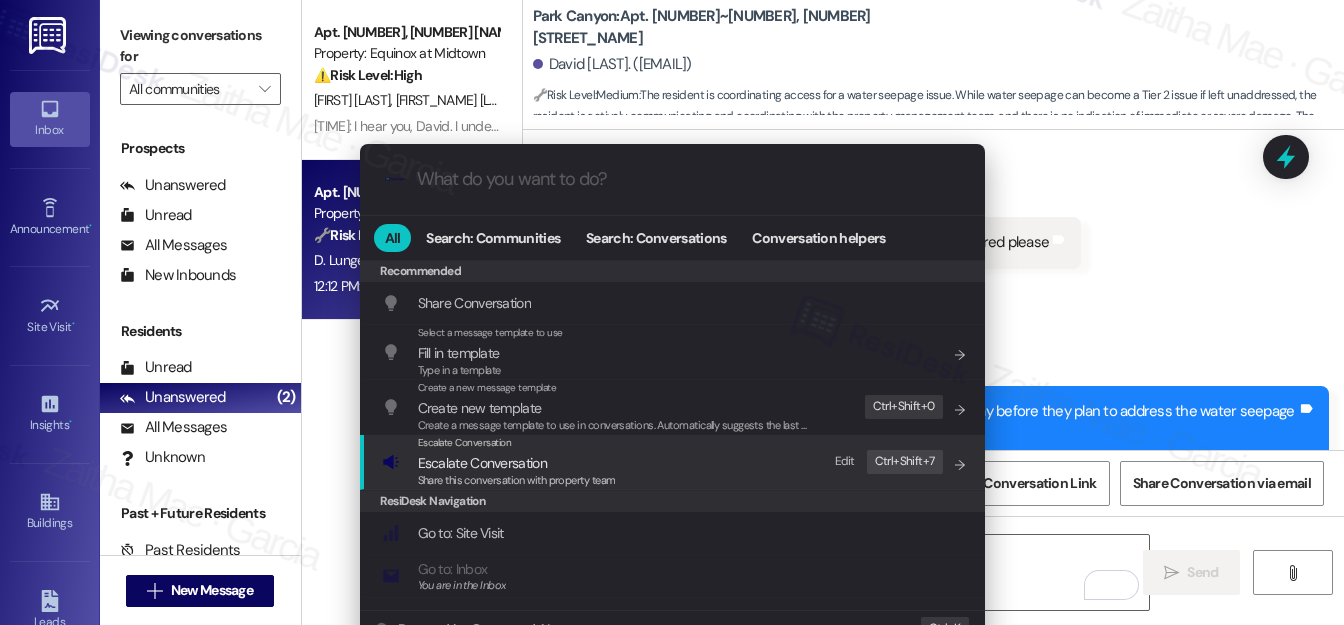 click on "Escalate Conversation" at bounding box center (482, 463) 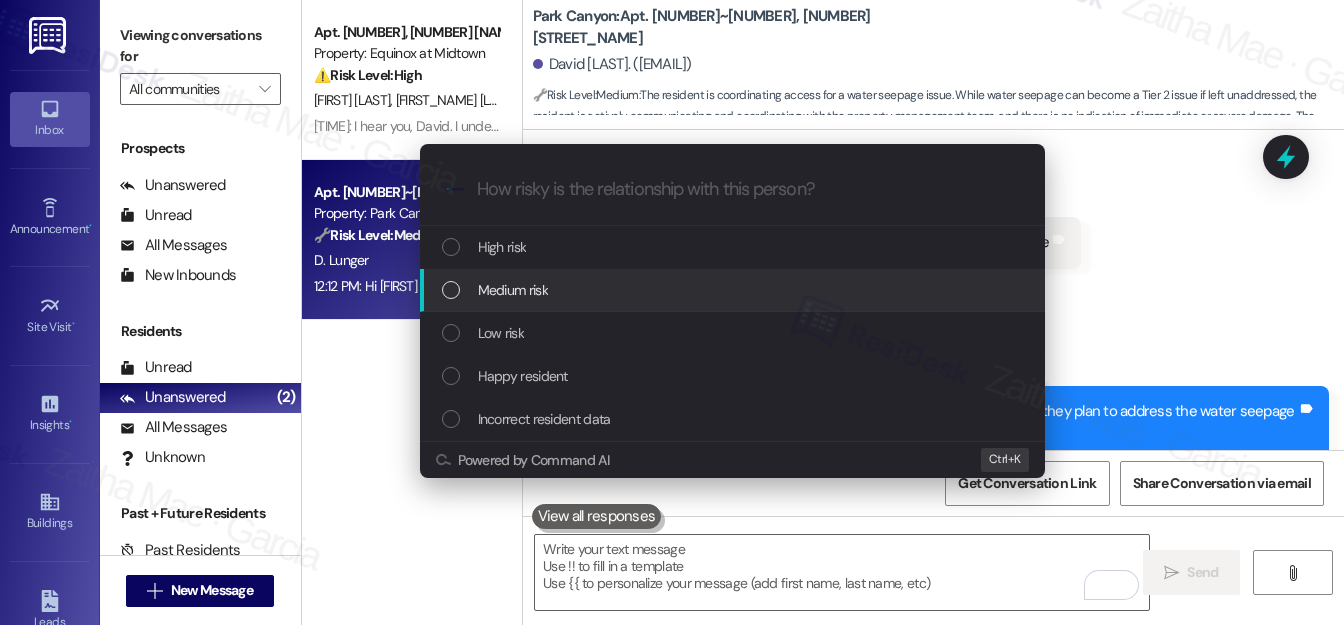 click on "Medium risk" at bounding box center (513, 290) 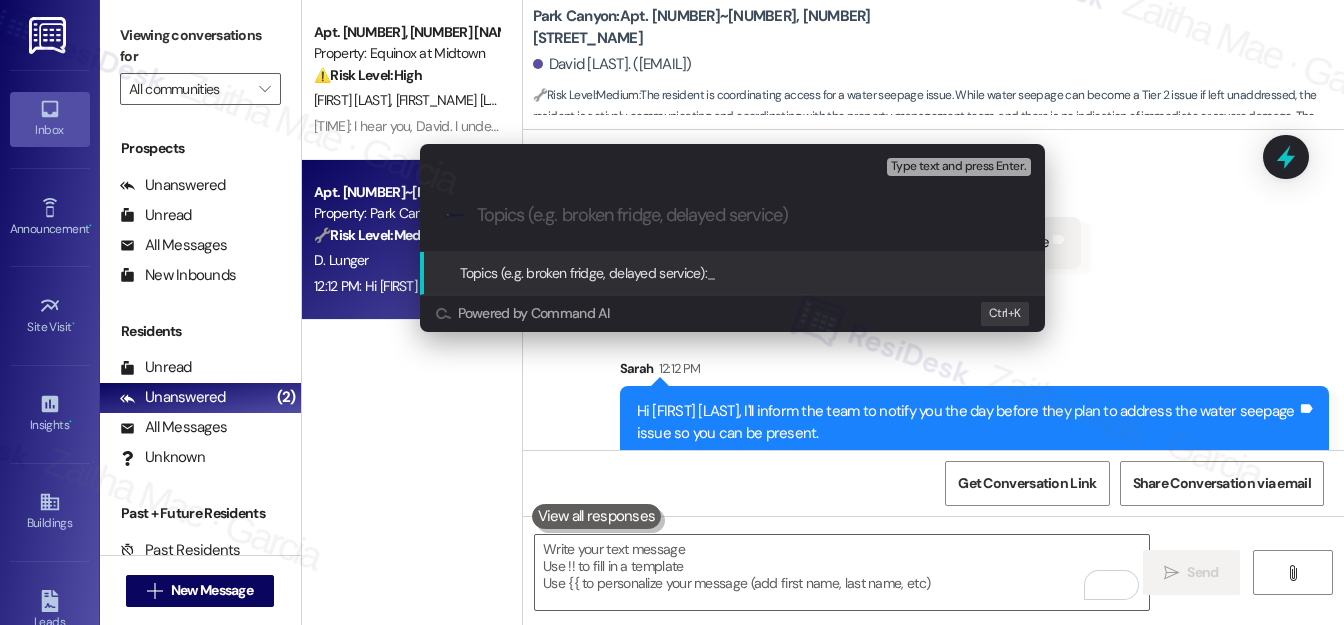 paste on "Notice Before Water Seepage Work" 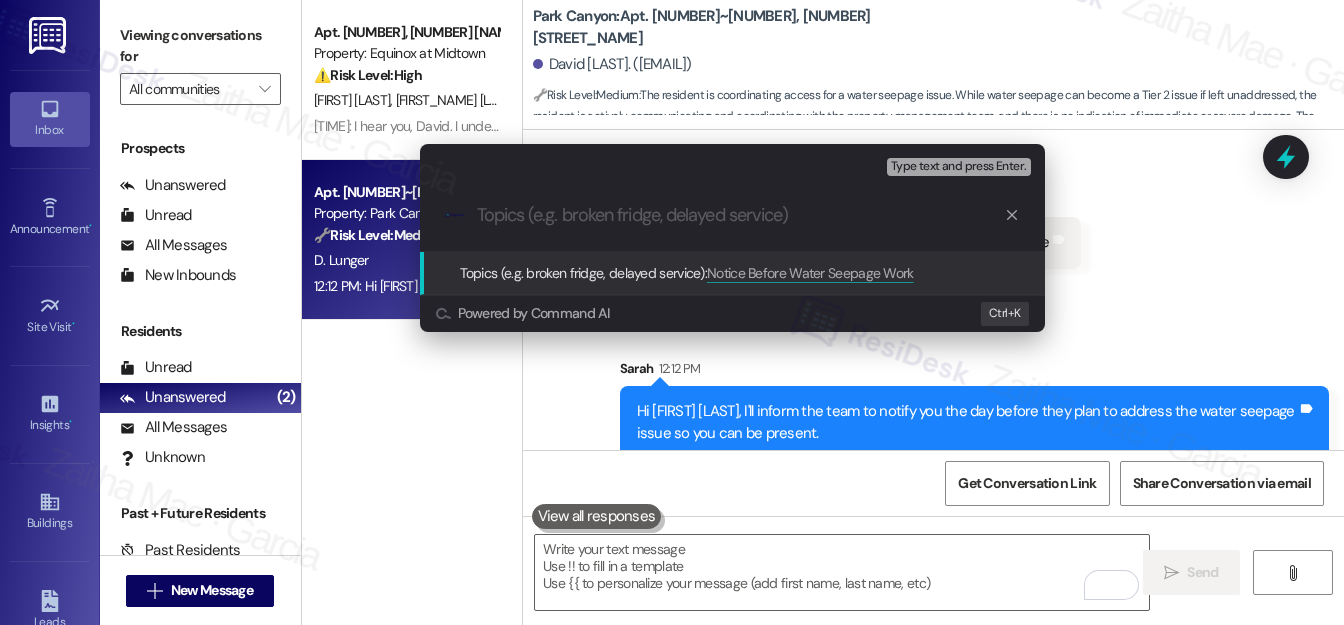 type on "Notice Before Water Seepage Work" 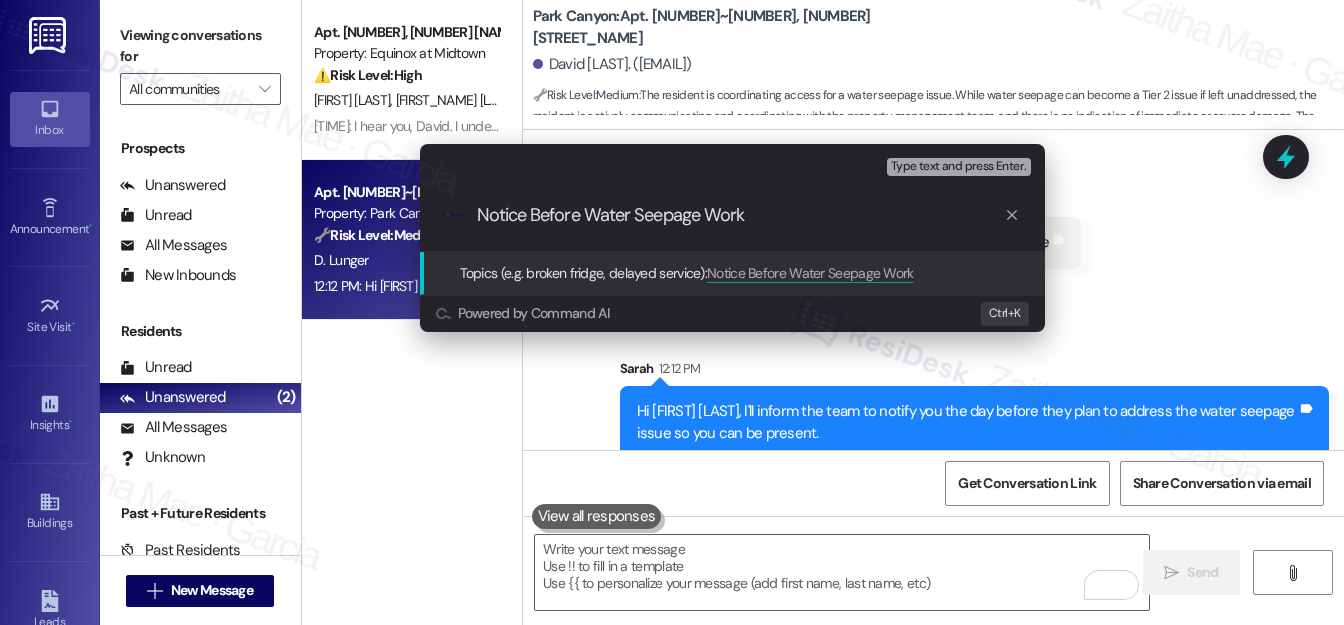 type 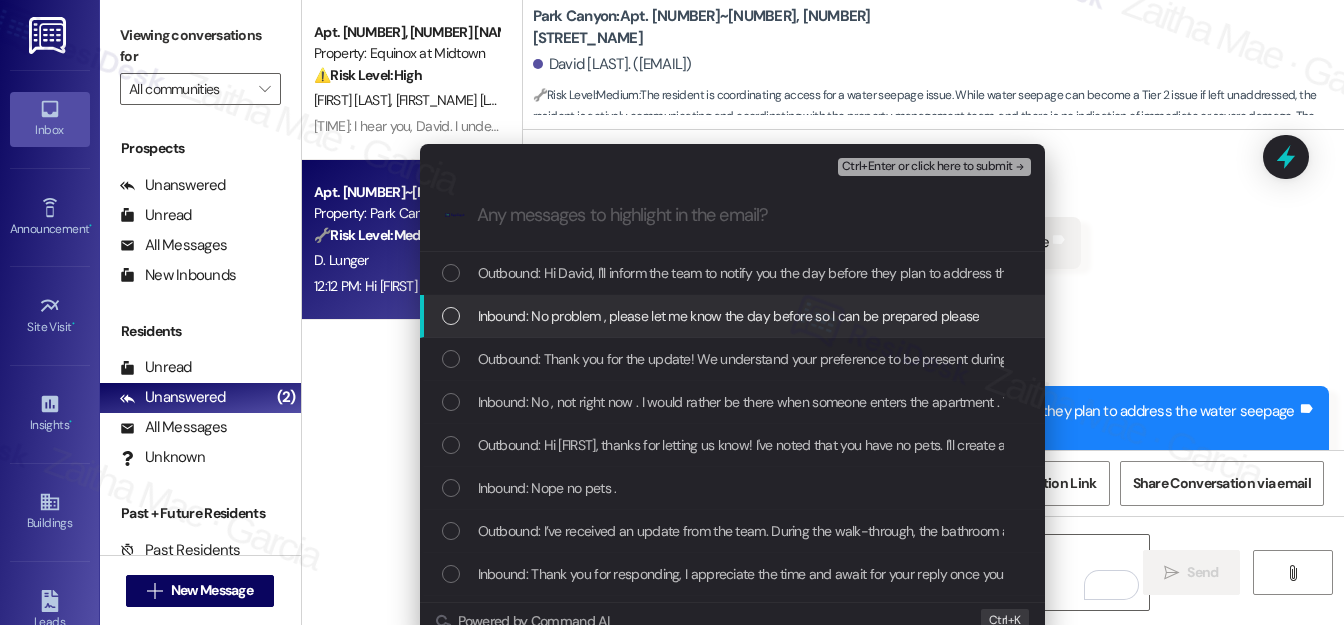 click at bounding box center [451, 316] 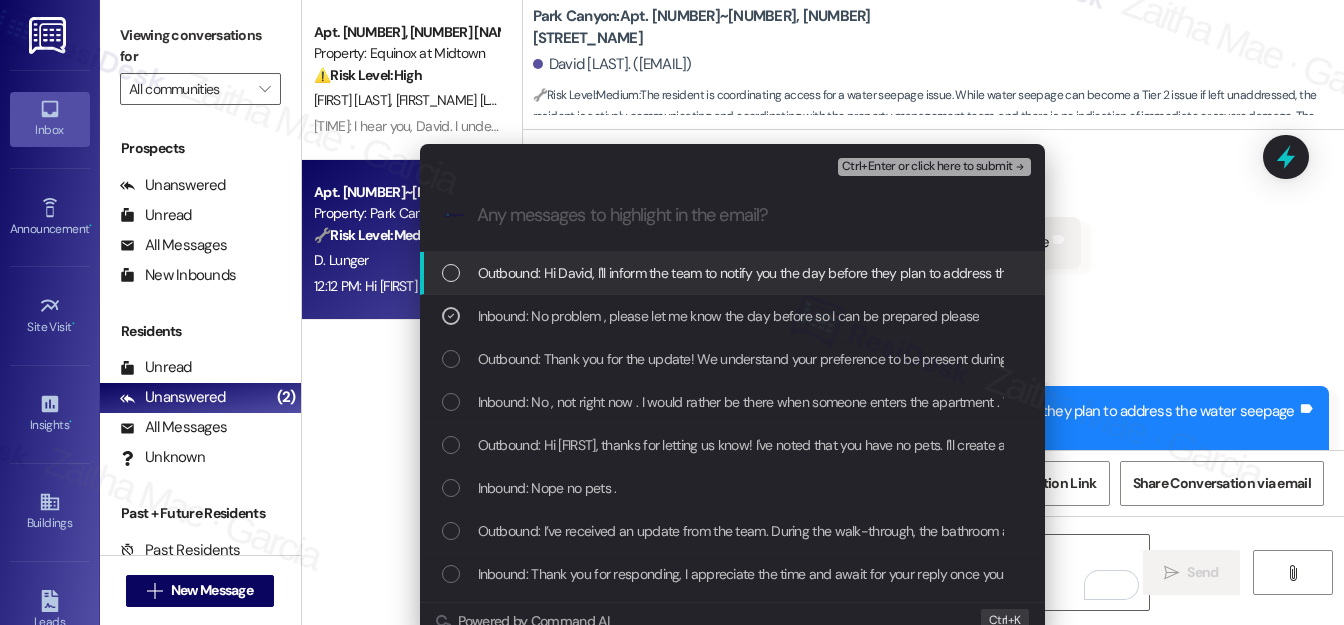 click on "Ctrl+Enter or click here to submit" at bounding box center (927, 167) 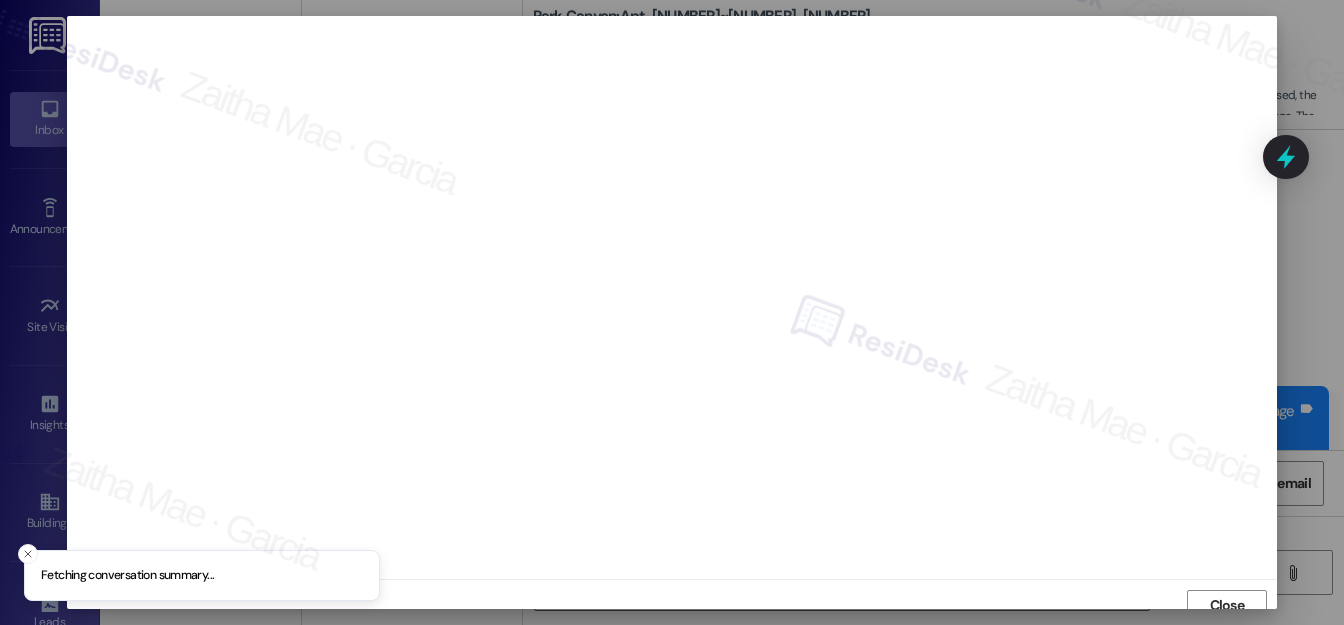 scroll, scrollTop: 12, scrollLeft: 0, axis: vertical 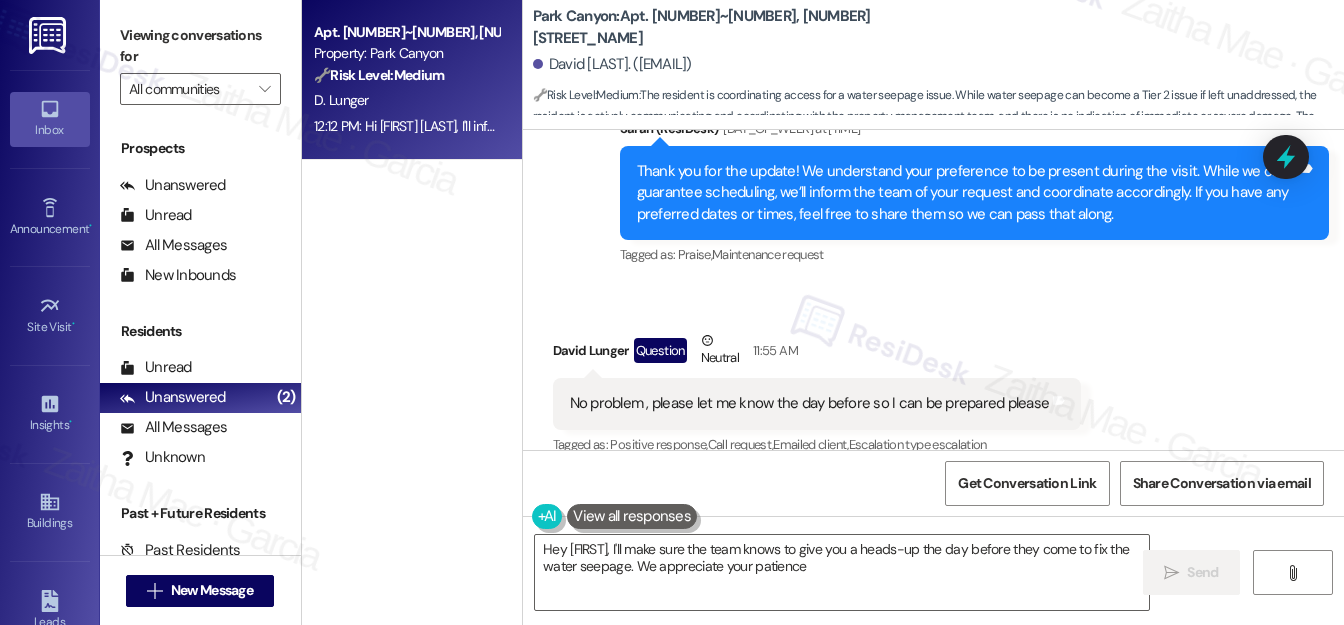 type on "Hey [FIRST], I'll make sure the team knows to give you a heads-up the day before they come to fix the water seepage. We appreciate your patience!" 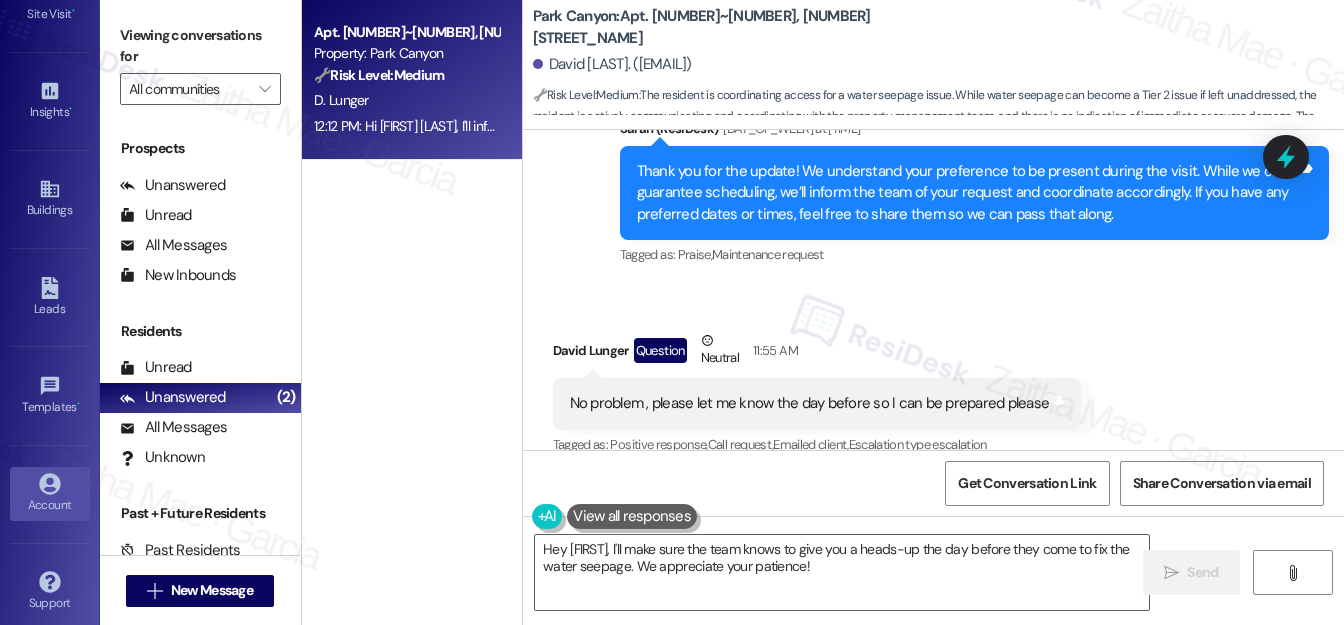 scroll, scrollTop: 322, scrollLeft: 0, axis: vertical 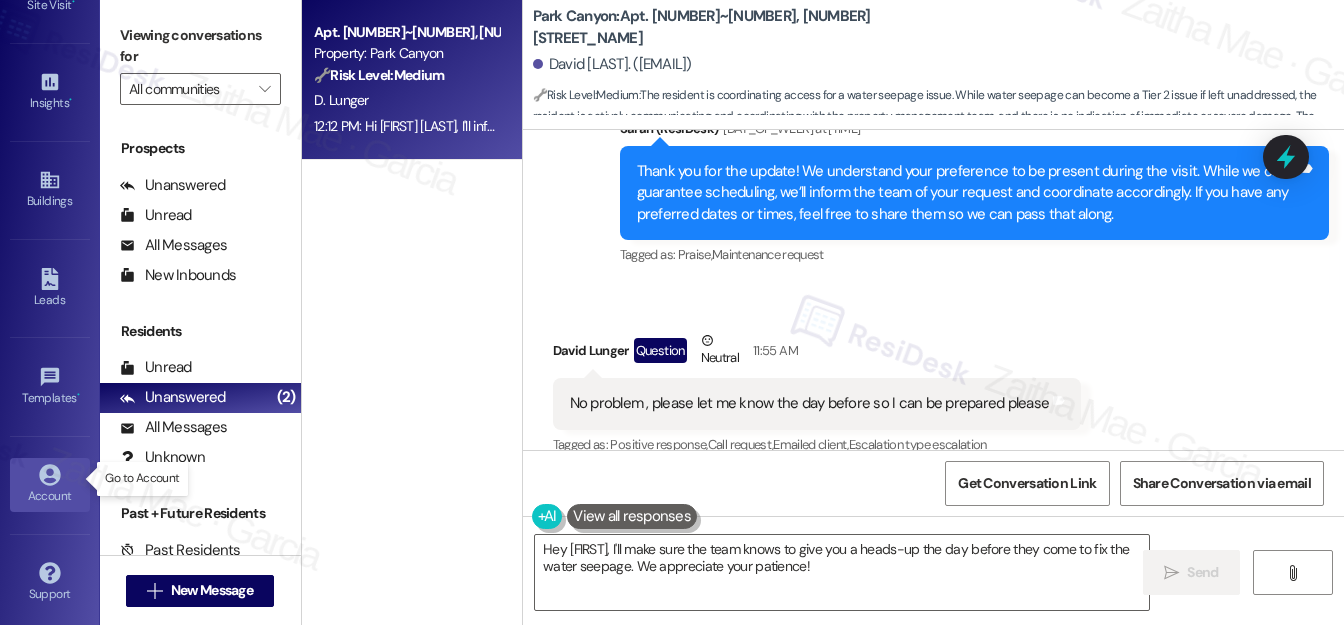 click on "Account" at bounding box center (50, 496) 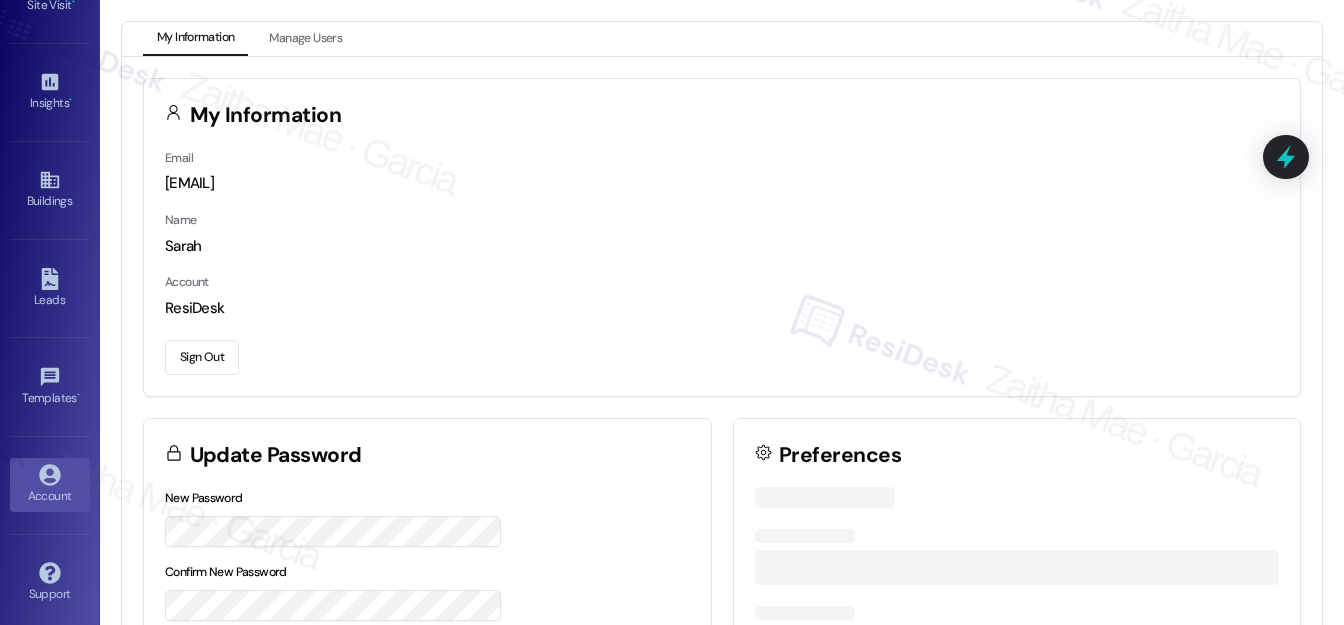 click on "Sign Out" at bounding box center (202, 357) 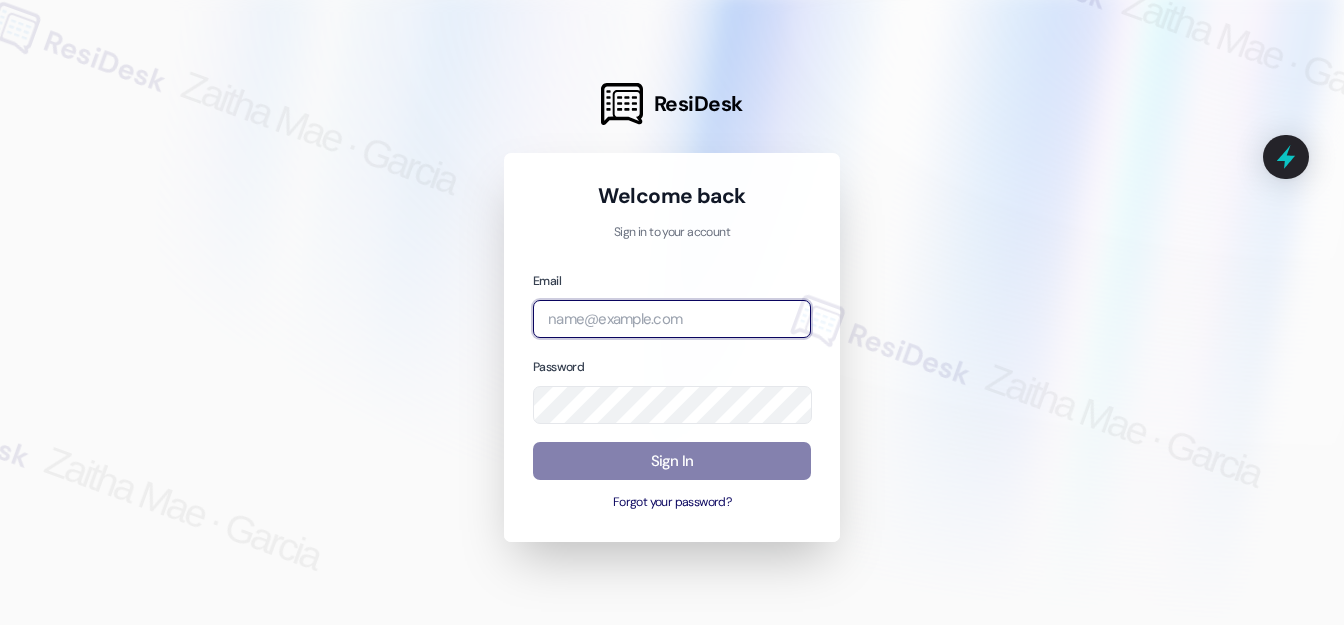 click at bounding box center (672, 319) 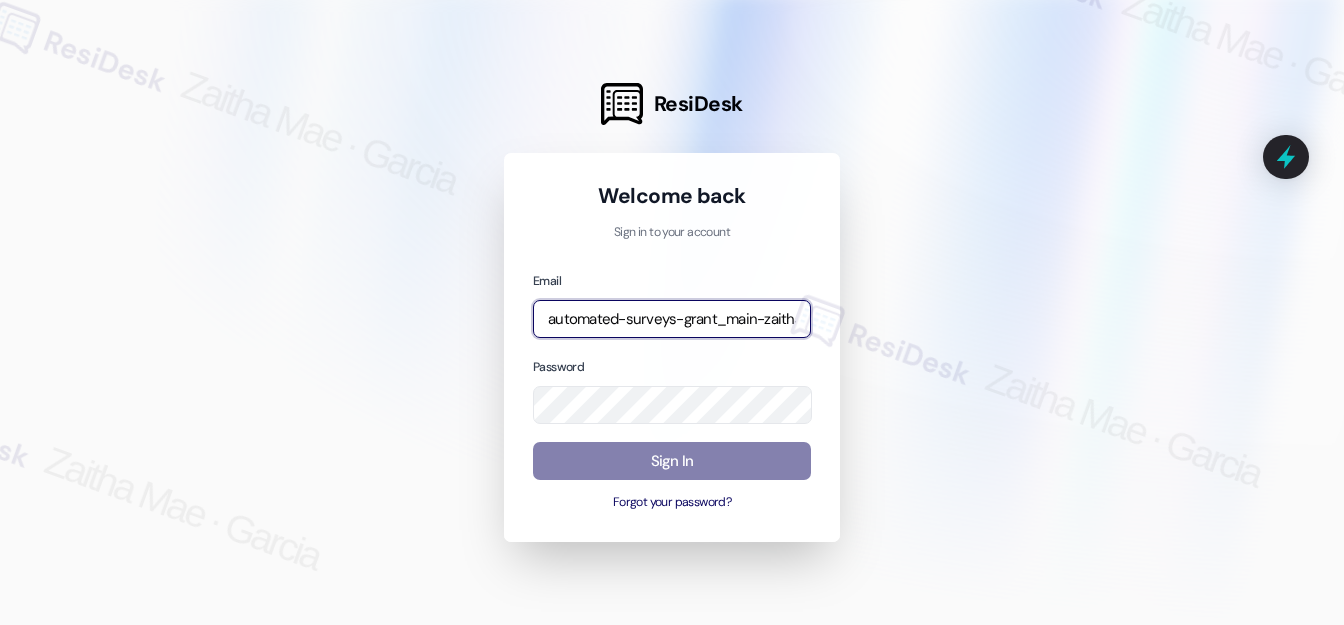 type on "automated-surveys-grant_main-zaitha.mae.garcia@grant_main.com" 